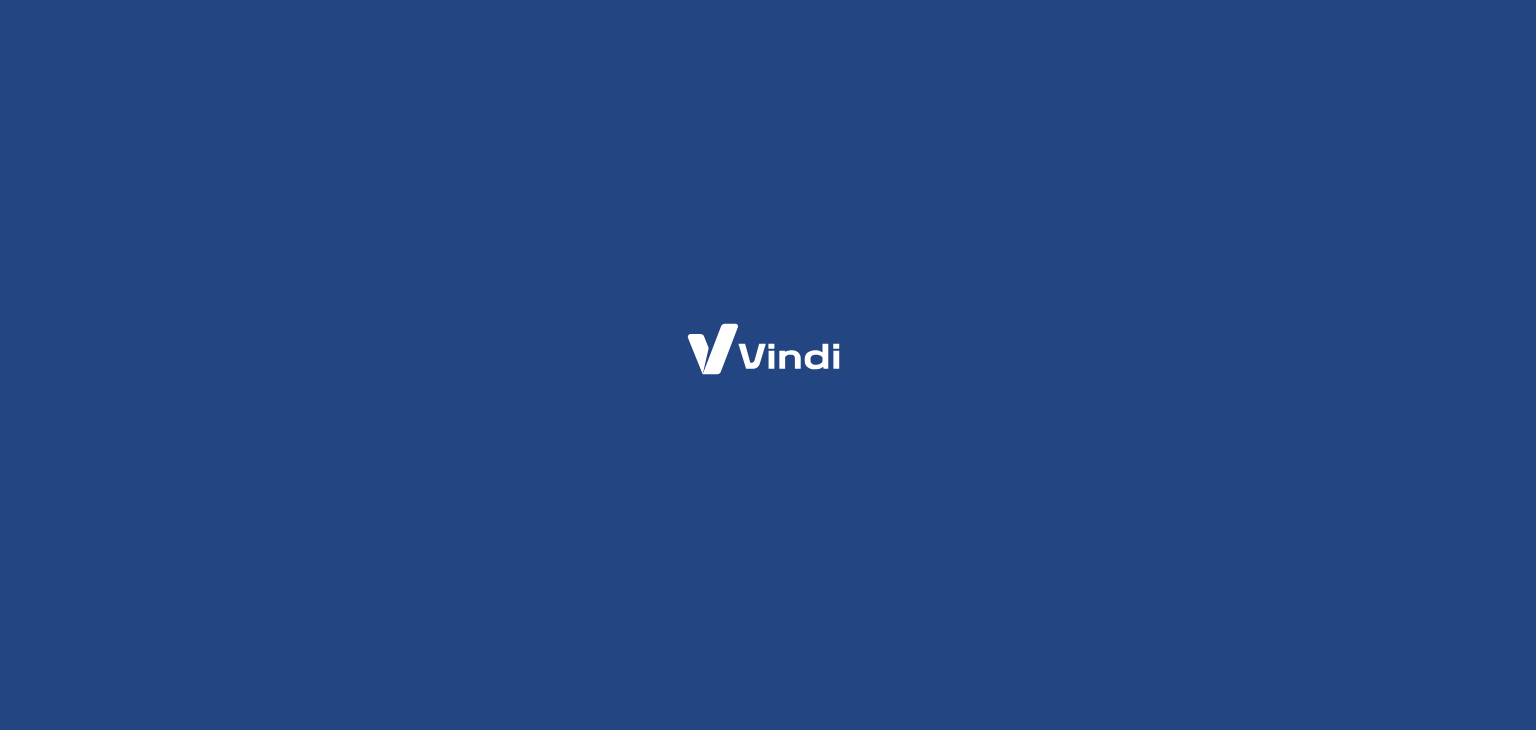 scroll, scrollTop: 0, scrollLeft: 0, axis: both 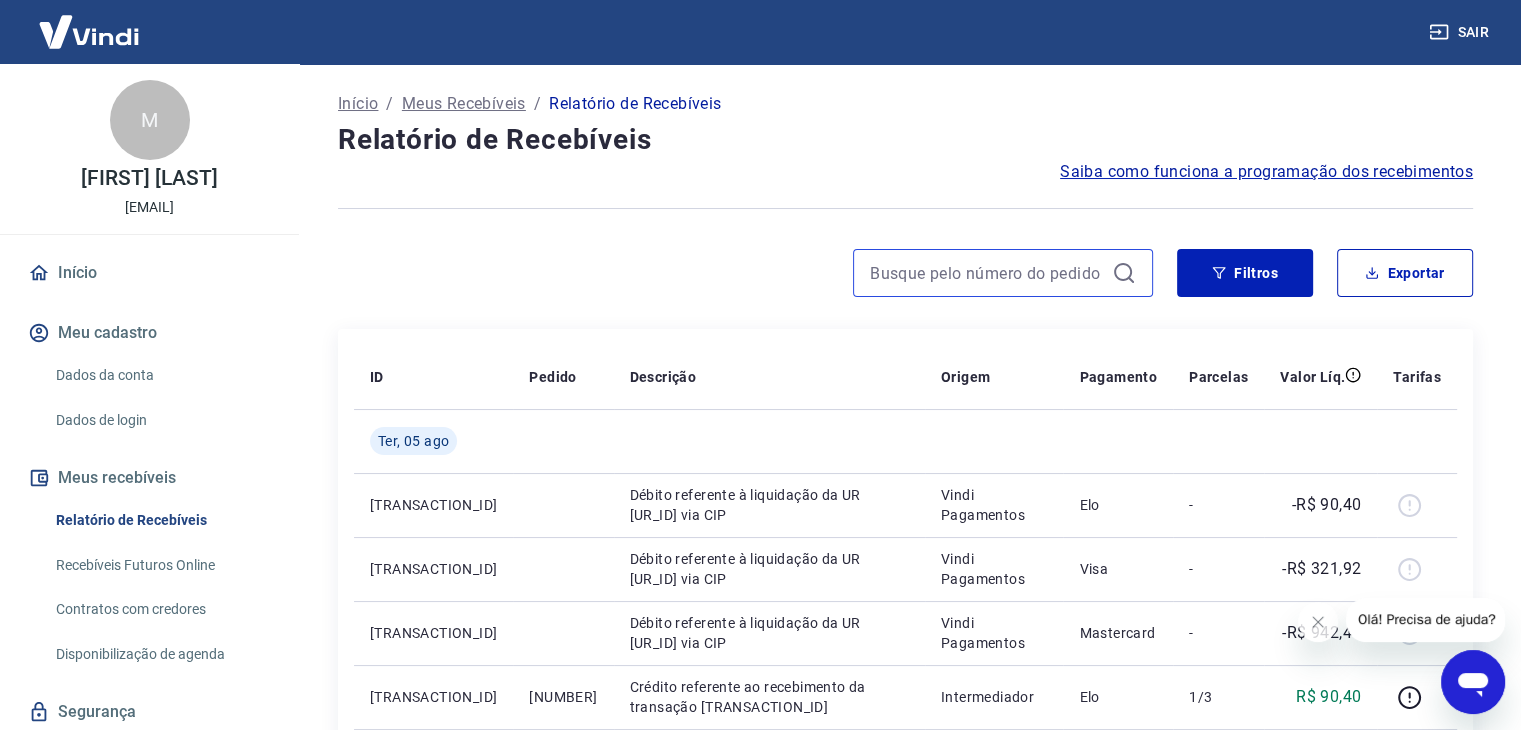 click at bounding box center [987, 273] 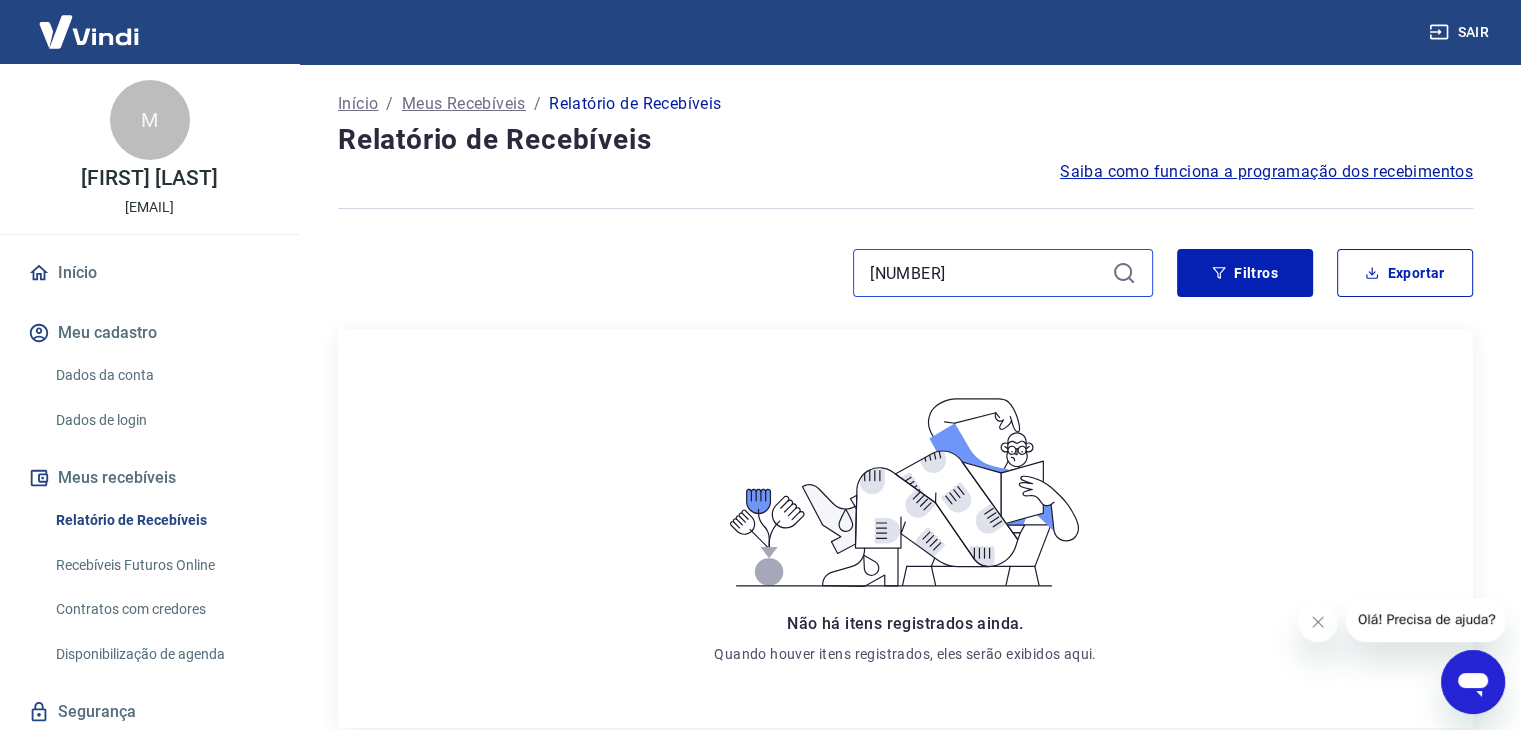 type on "[NUMBER]" 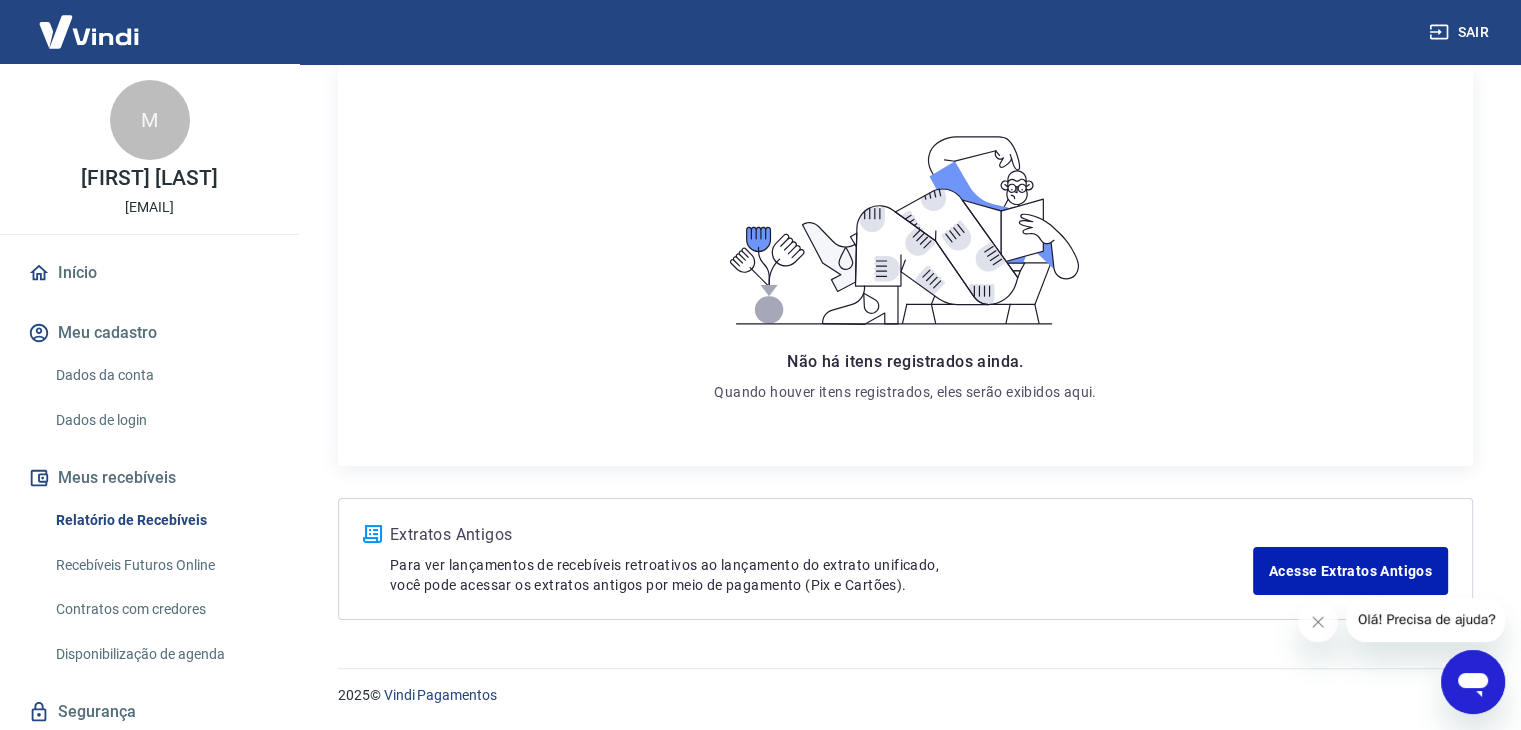 scroll, scrollTop: 0, scrollLeft: 0, axis: both 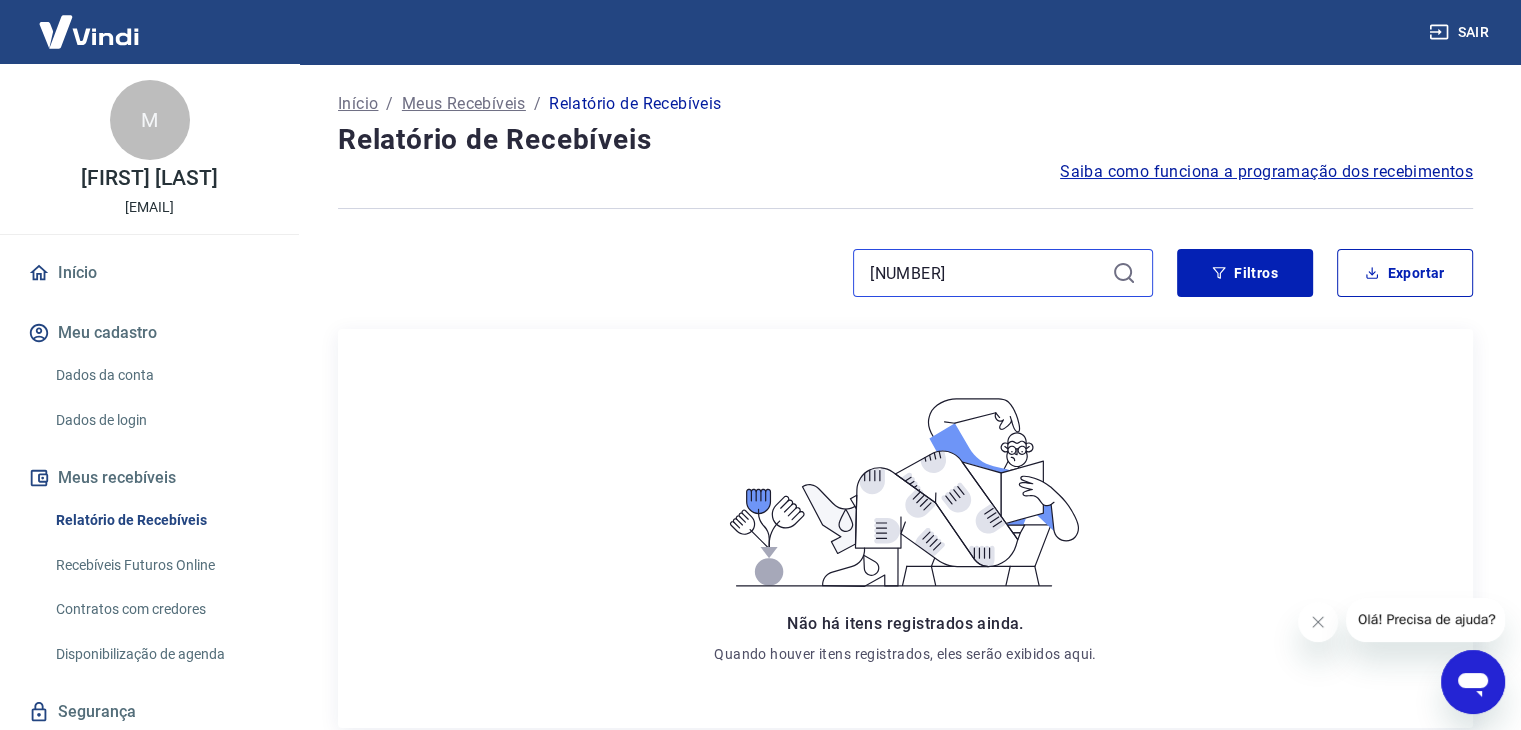 click on "[NUMBER]" at bounding box center (987, 273) 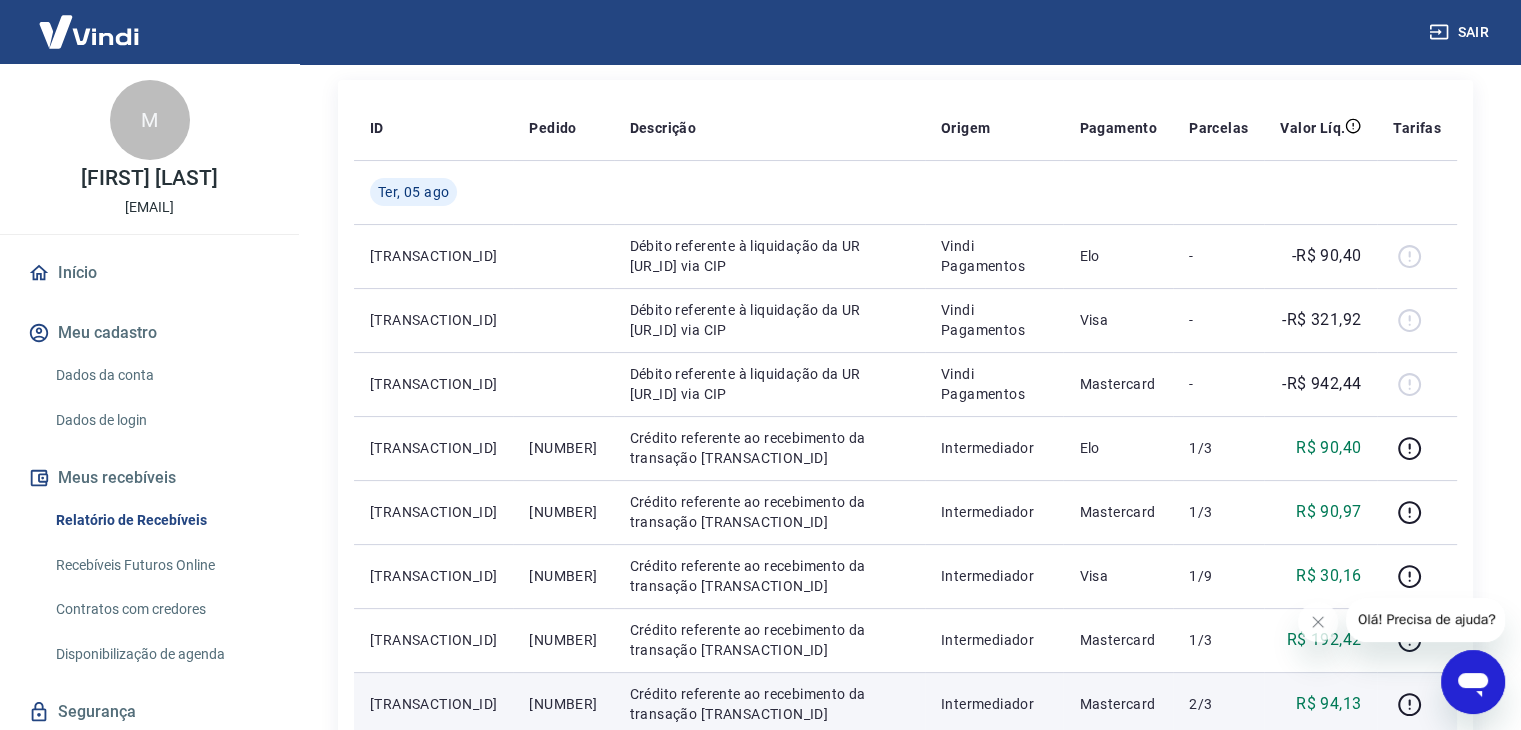 scroll, scrollTop: 0, scrollLeft: 0, axis: both 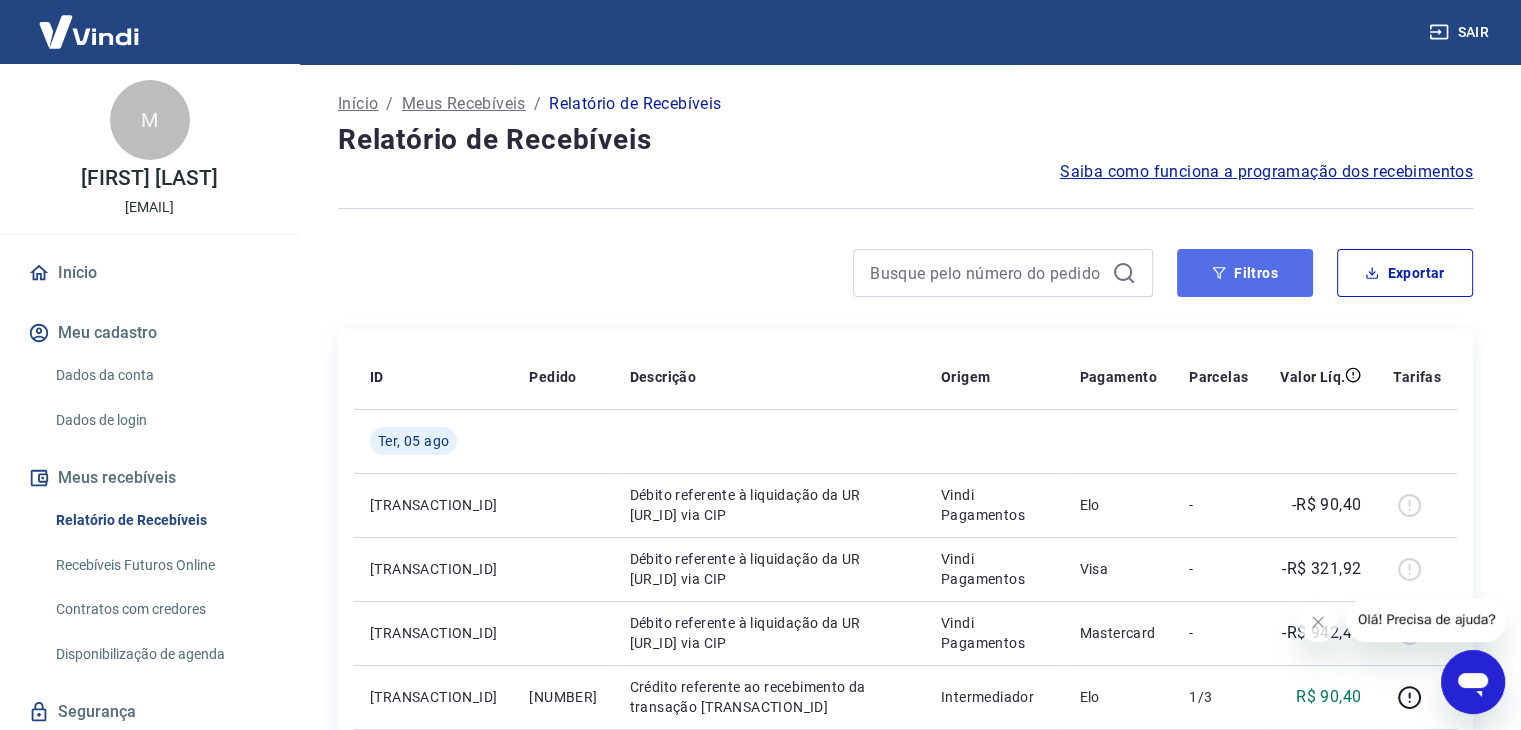 click on "Filtros" at bounding box center [1245, 273] 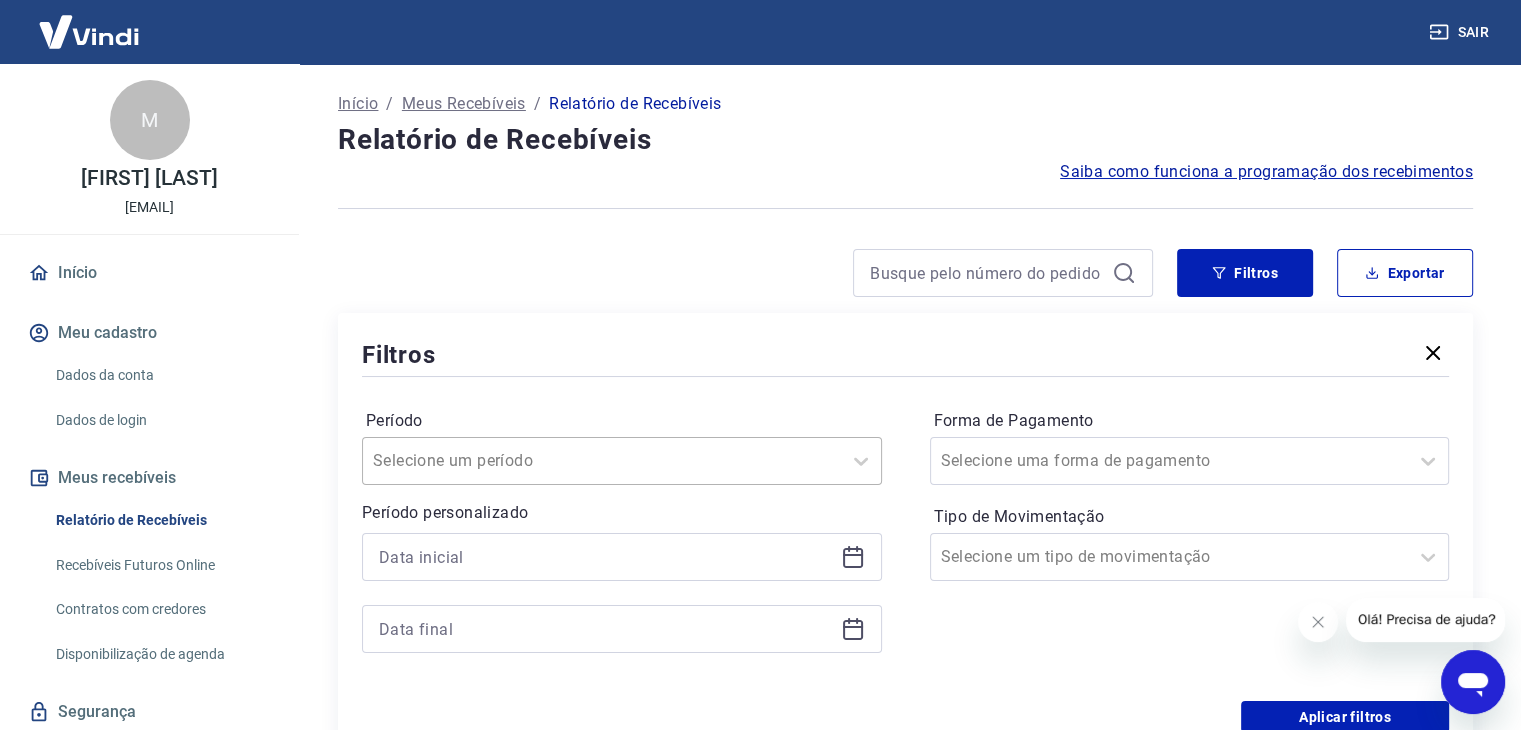 click on "Selecione um período" at bounding box center (622, 461) 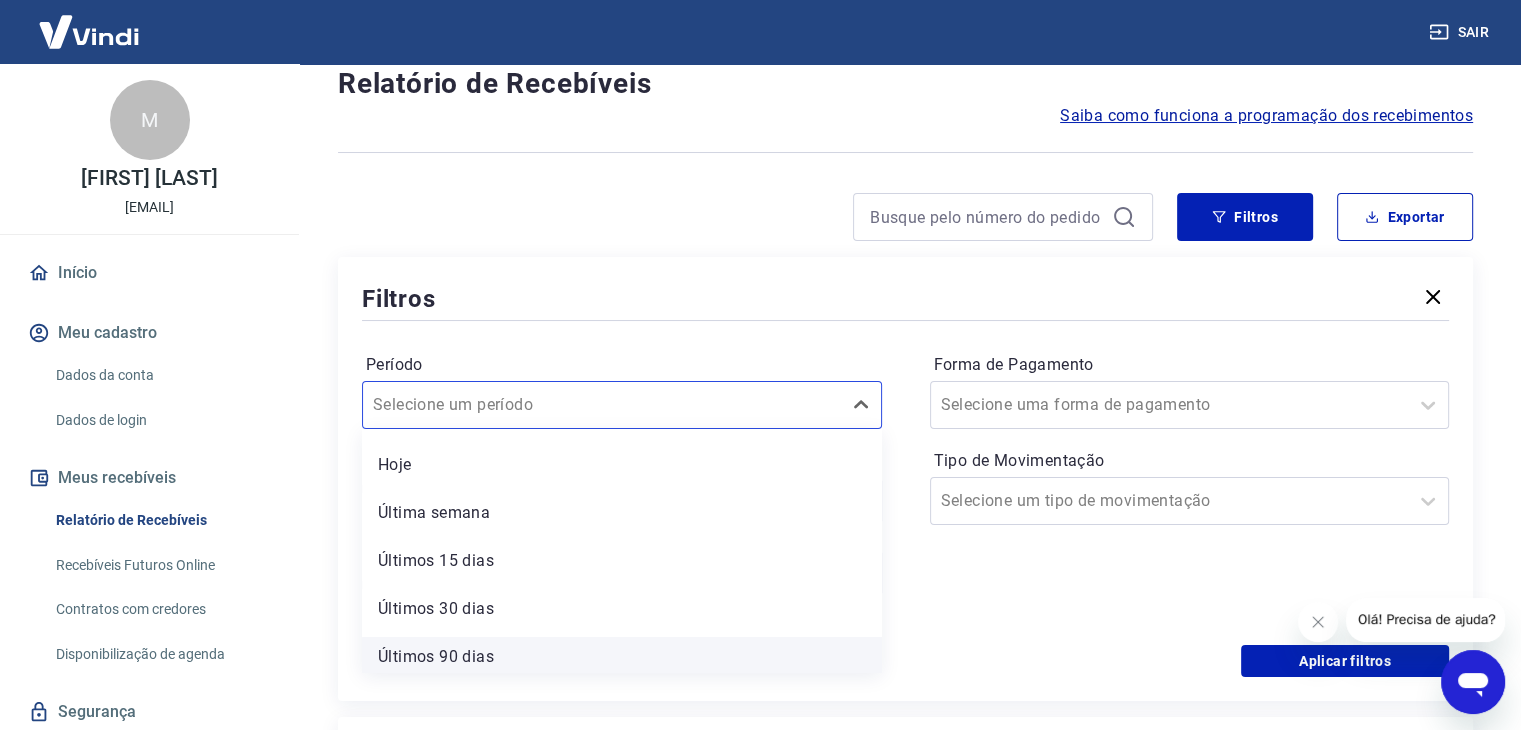 scroll, scrollTop: 100, scrollLeft: 0, axis: vertical 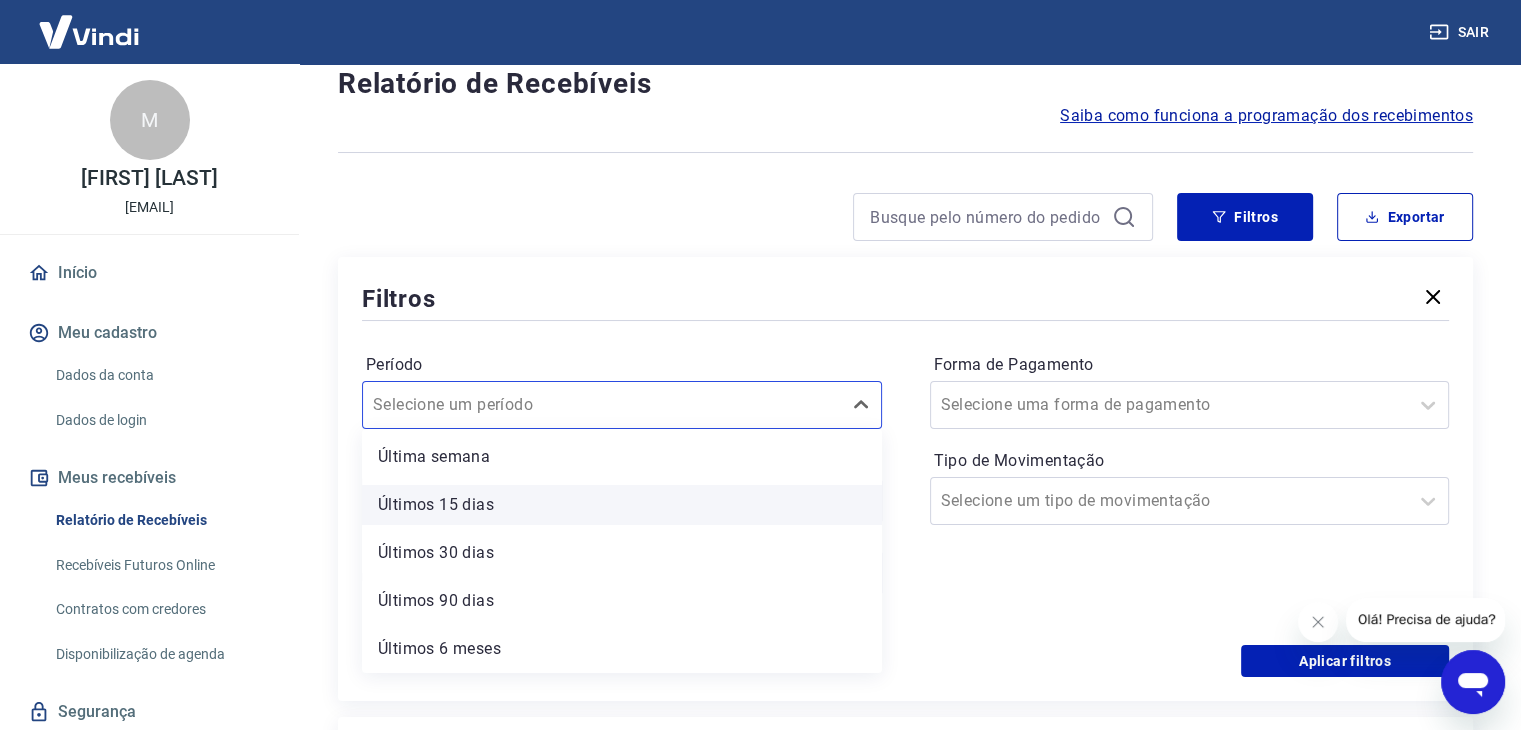 click on "Últimos 15 dias" at bounding box center (622, 505) 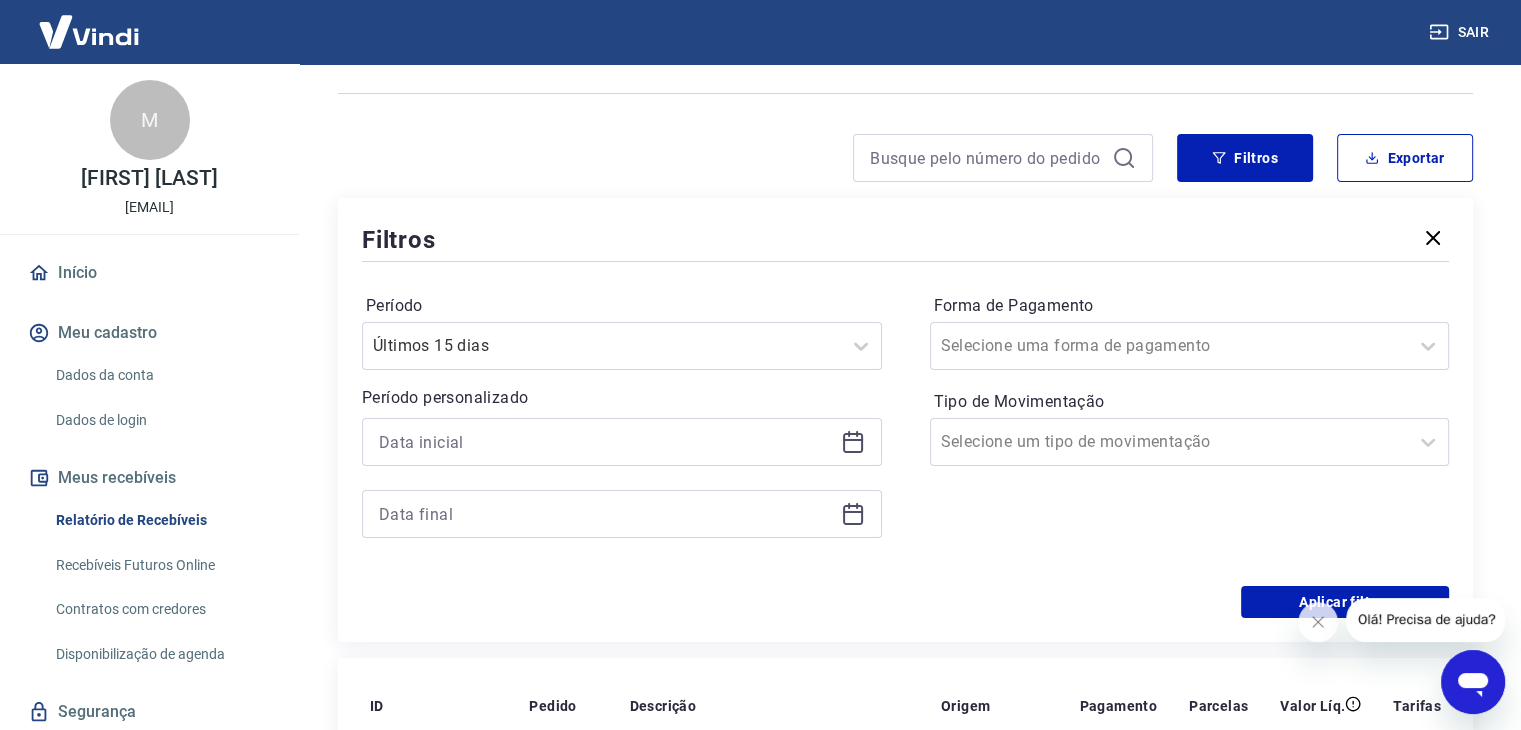 scroll, scrollTop: 256, scrollLeft: 0, axis: vertical 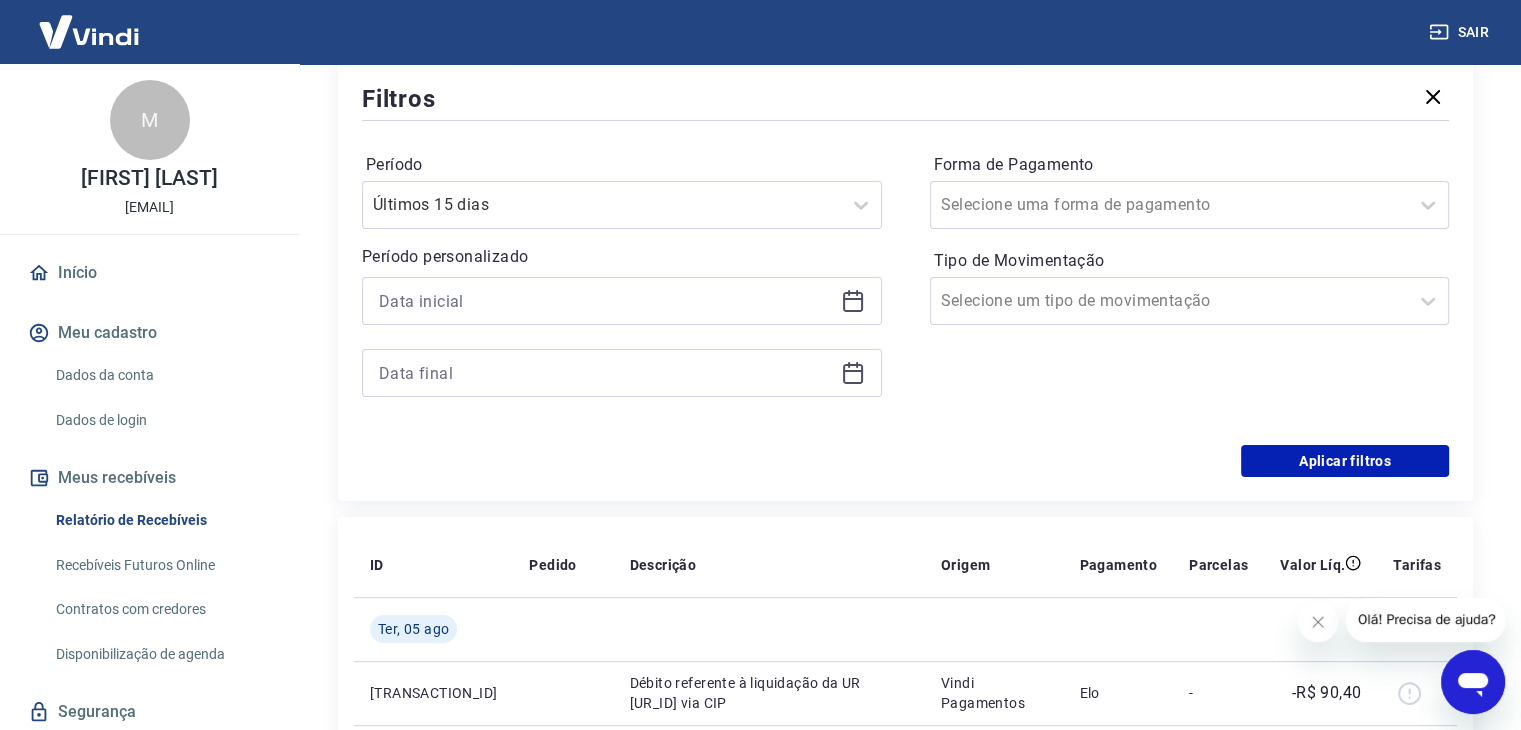 click on "Período Últimos 15 dias Período personalizado Forma de Pagamento Selecione uma forma de pagamento Tipo de Movimentação Selecione um tipo de movimentação" at bounding box center (905, 285) 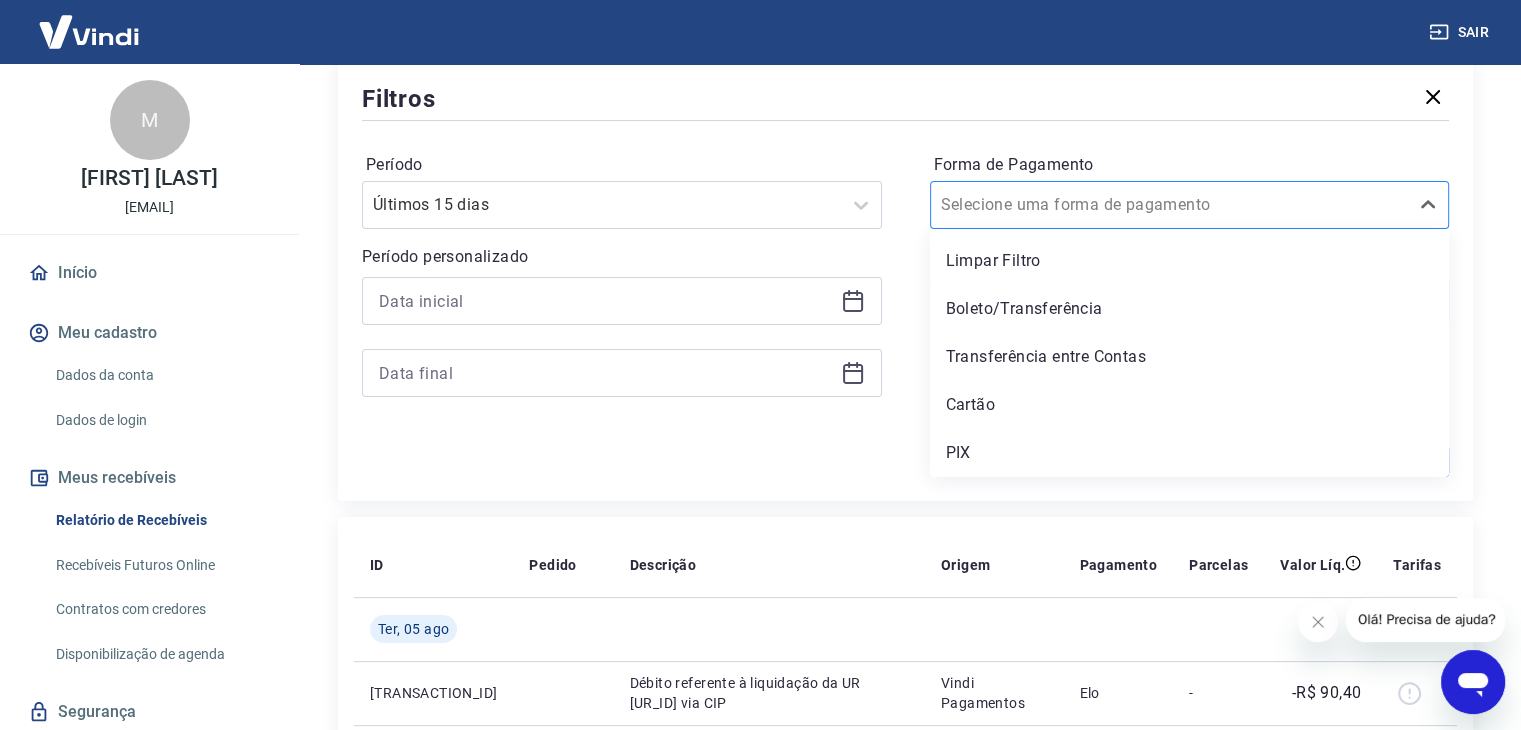click on "Forma de Pagamento" at bounding box center [1042, 205] 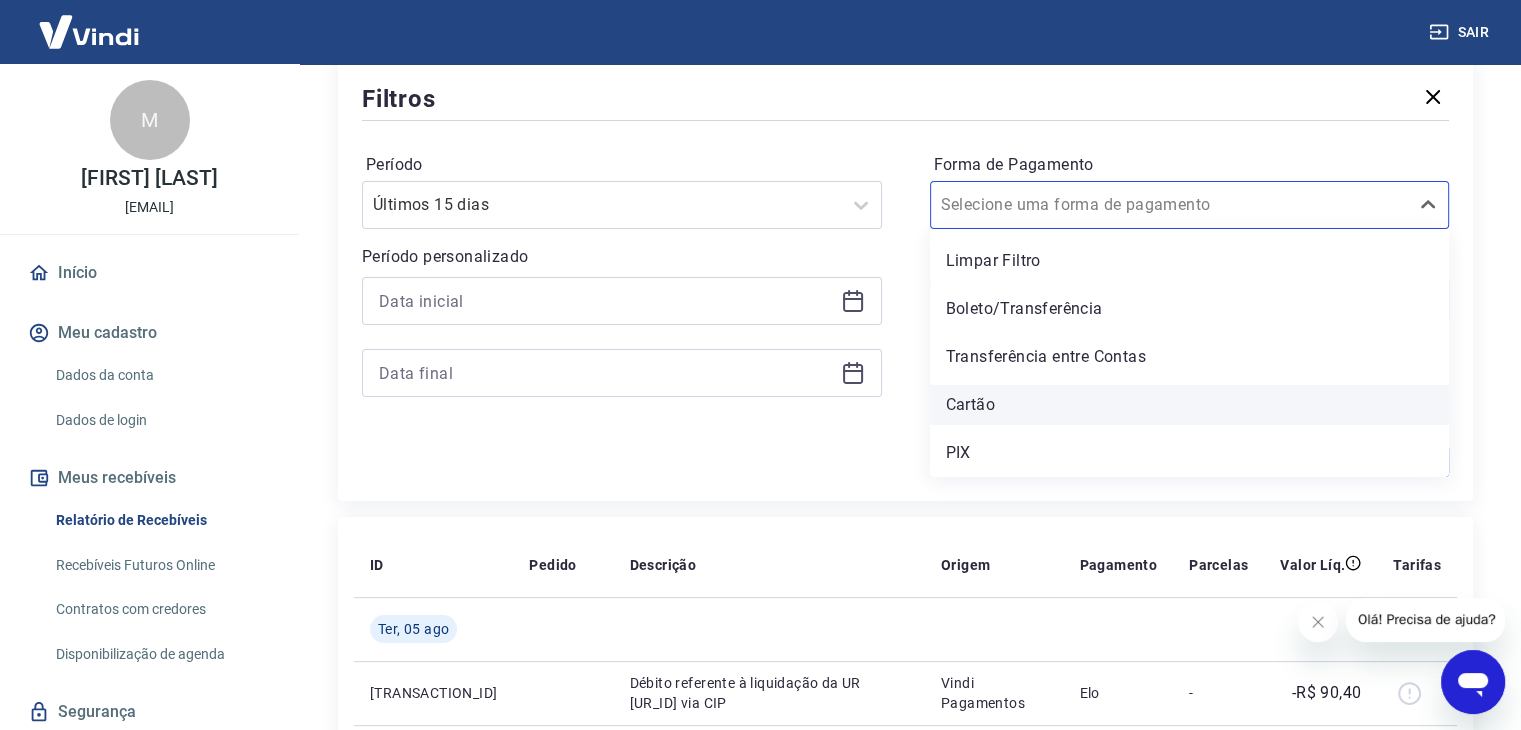 click on "Cartão" at bounding box center [1190, 405] 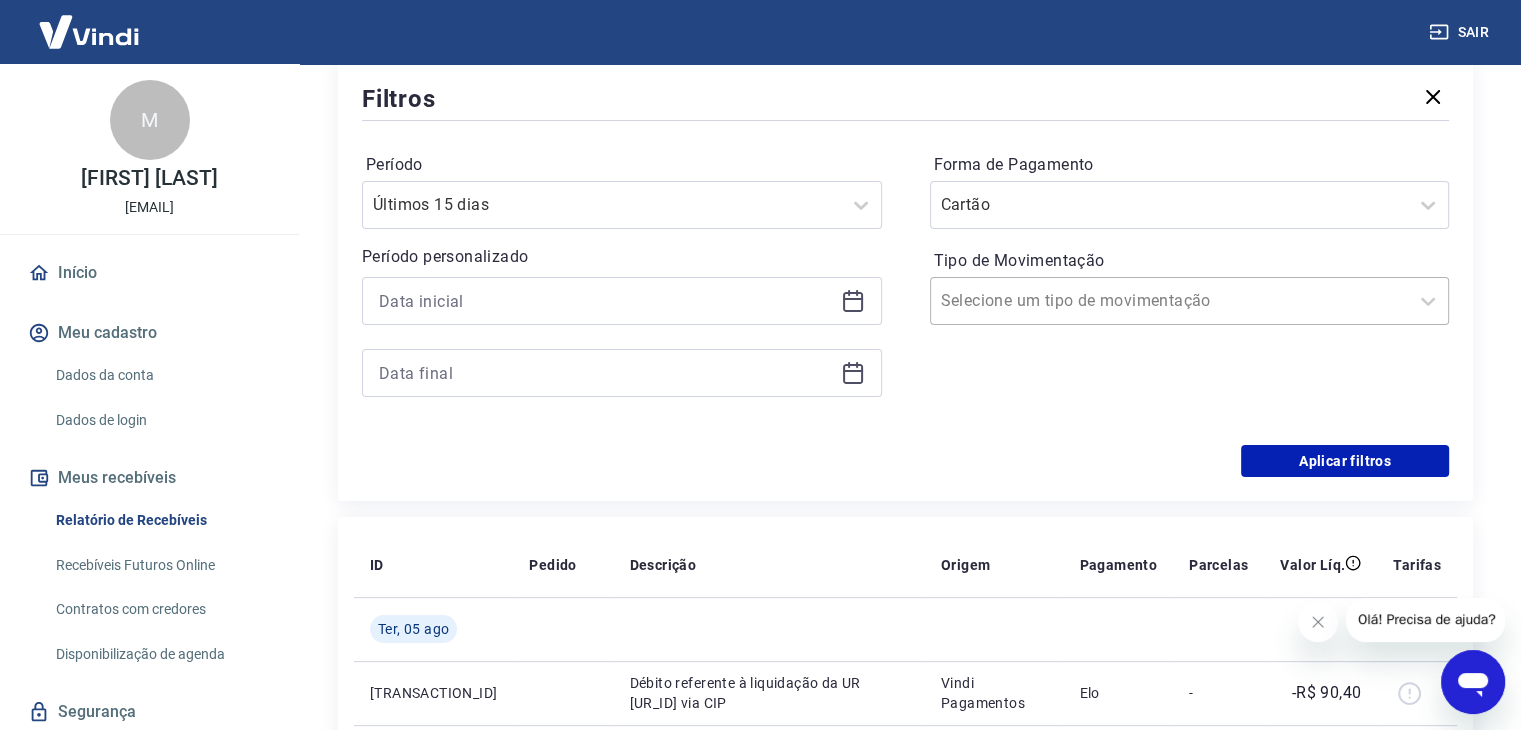 click on "Tipo de Movimentação" at bounding box center [1042, 301] 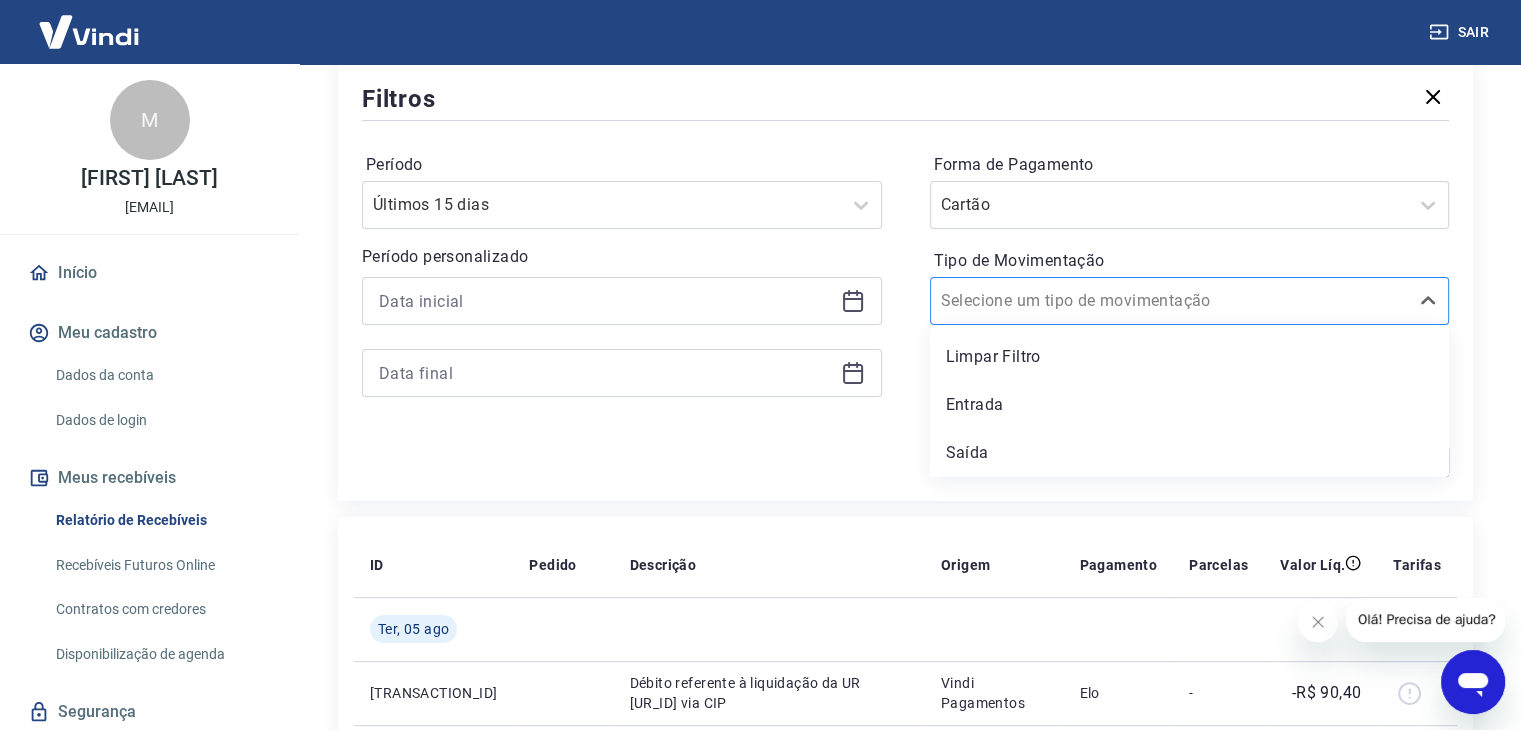 click on "Tipo de Movimentação" at bounding box center (1042, 301) 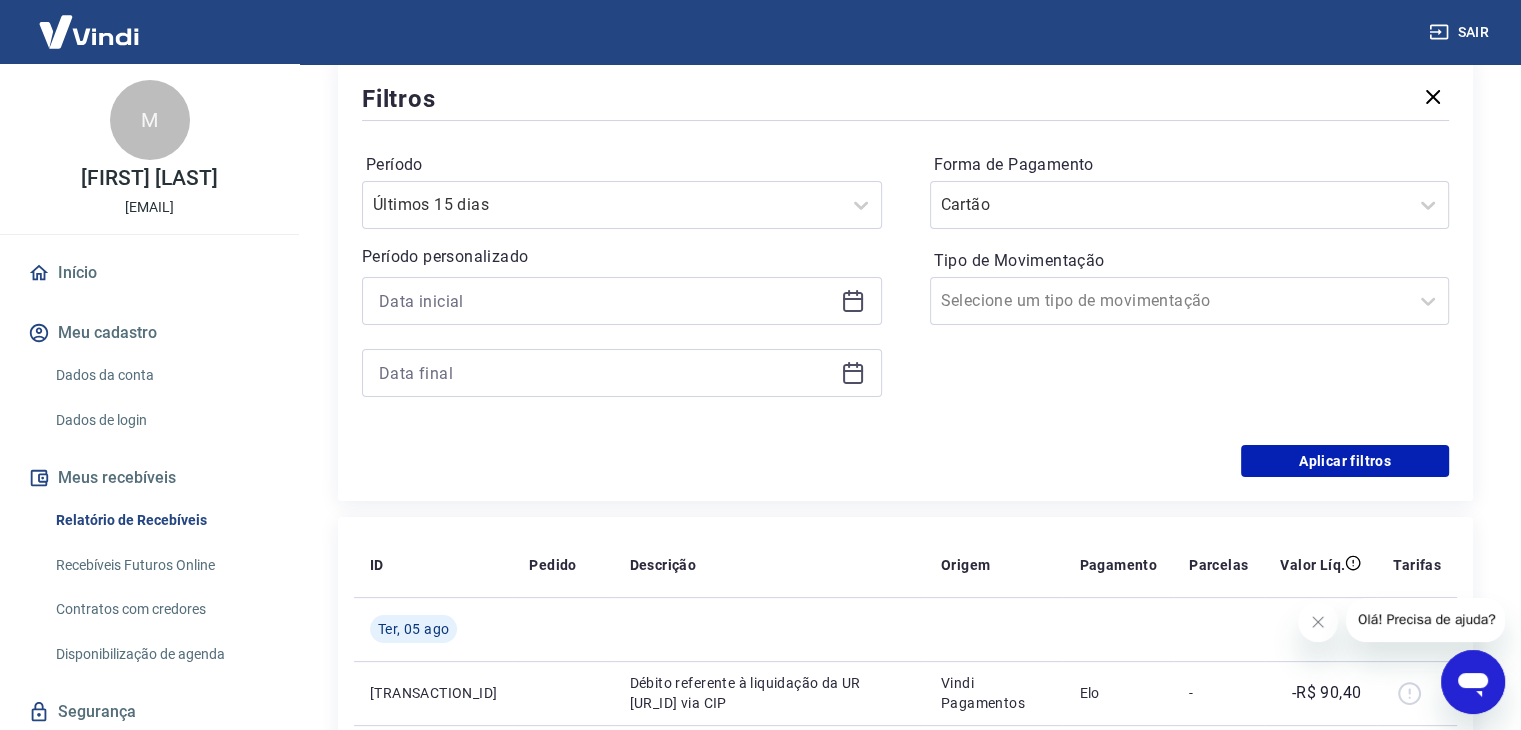 click on "Filtros Período Últimos 15 dias Período personalizado Forma de Pagamento Cartão Tipo de Movimentação Selecione um tipo de movimentação Aplicar filtros" at bounding box center [905, 279] 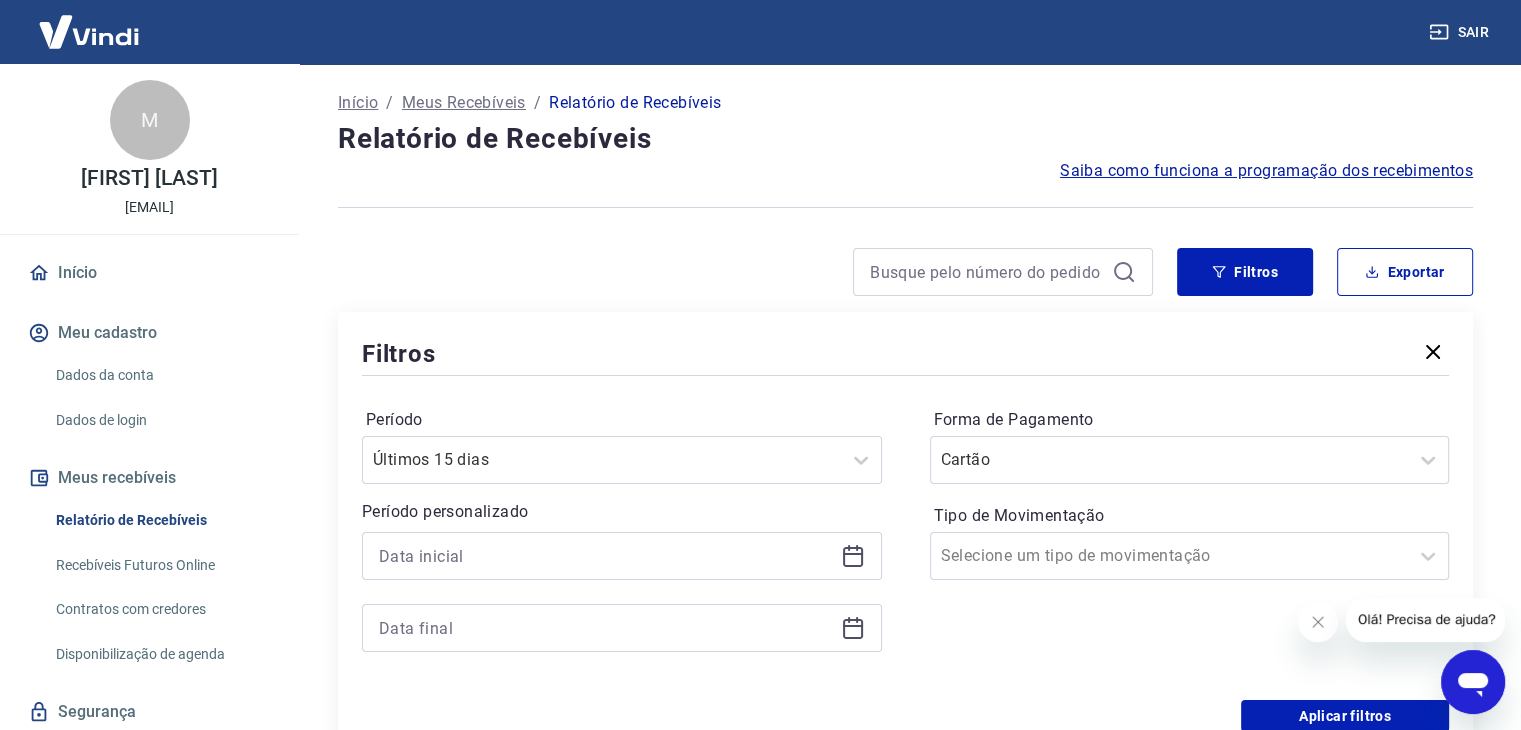 scroll, scrollTop: 0, scrollLeft: 0, axis: both 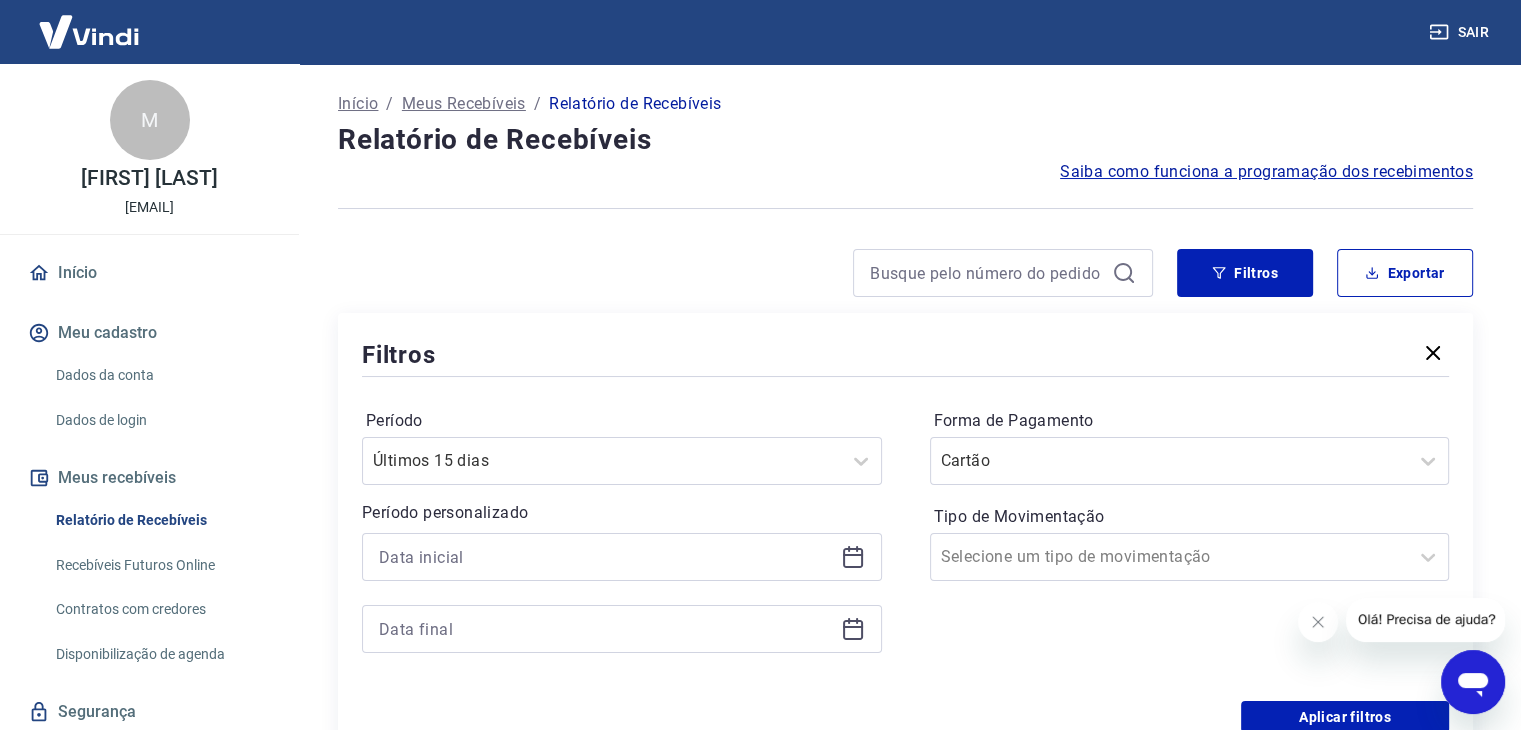 click at bounding box center [1003, 273] 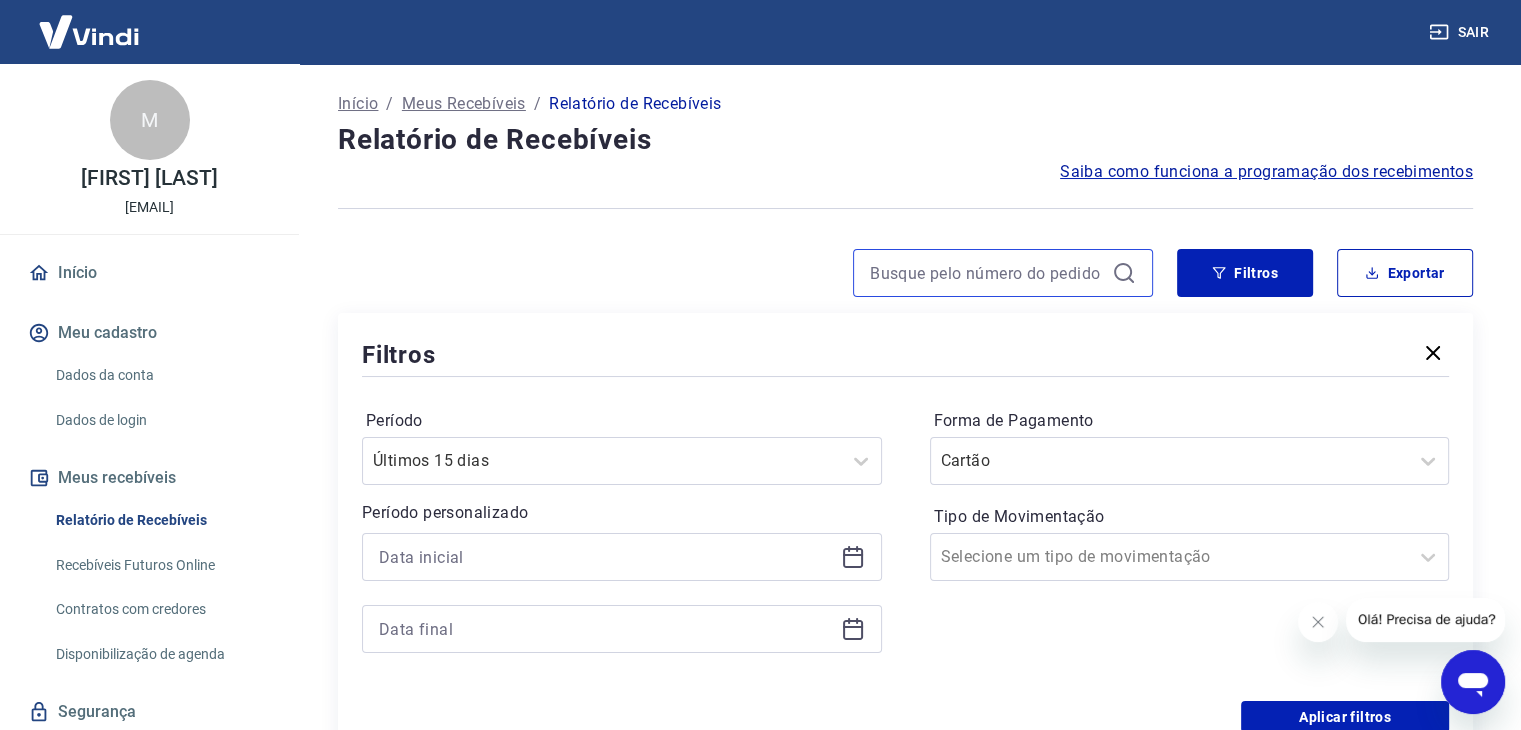click at bounding box center [987, 273] 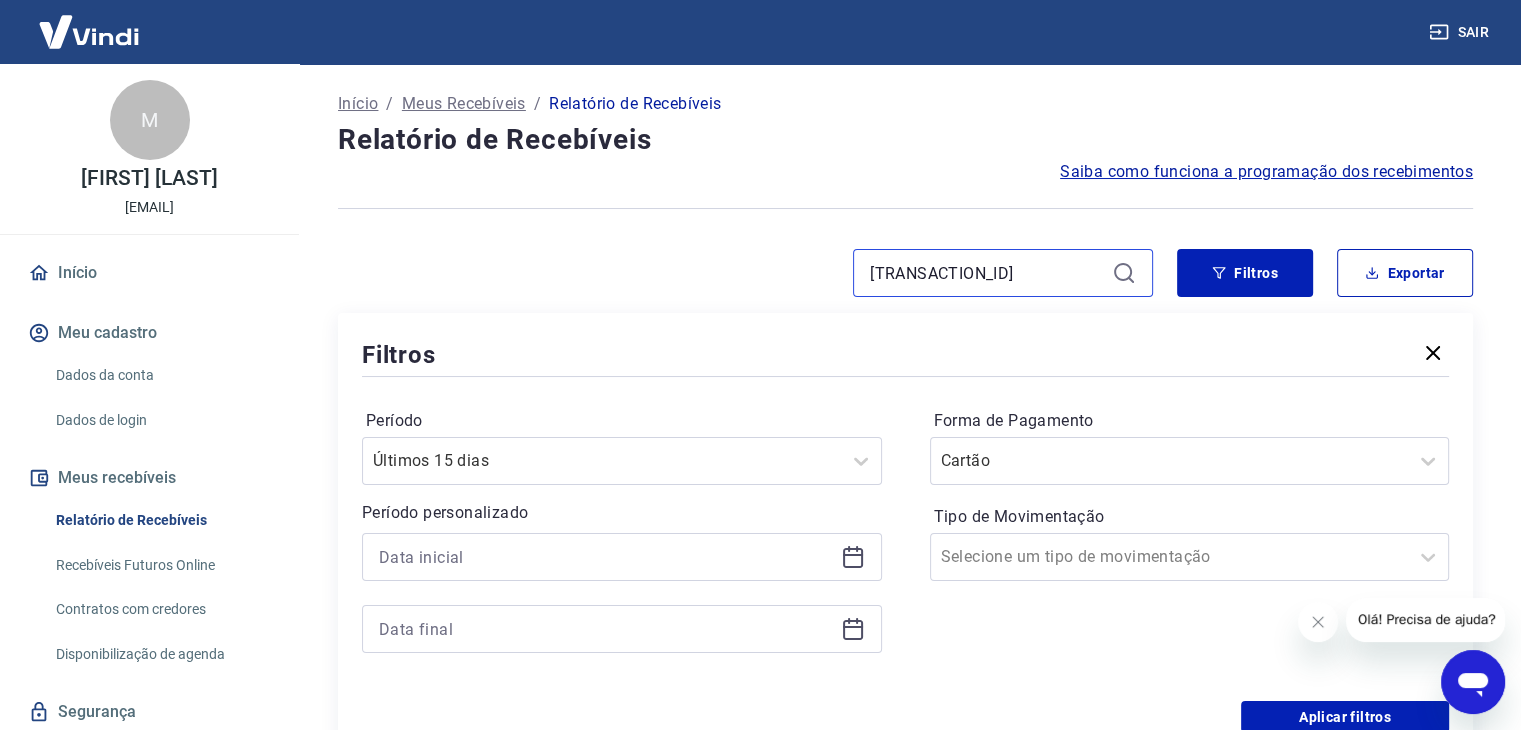 type on "[TRANSACTION_ID]" 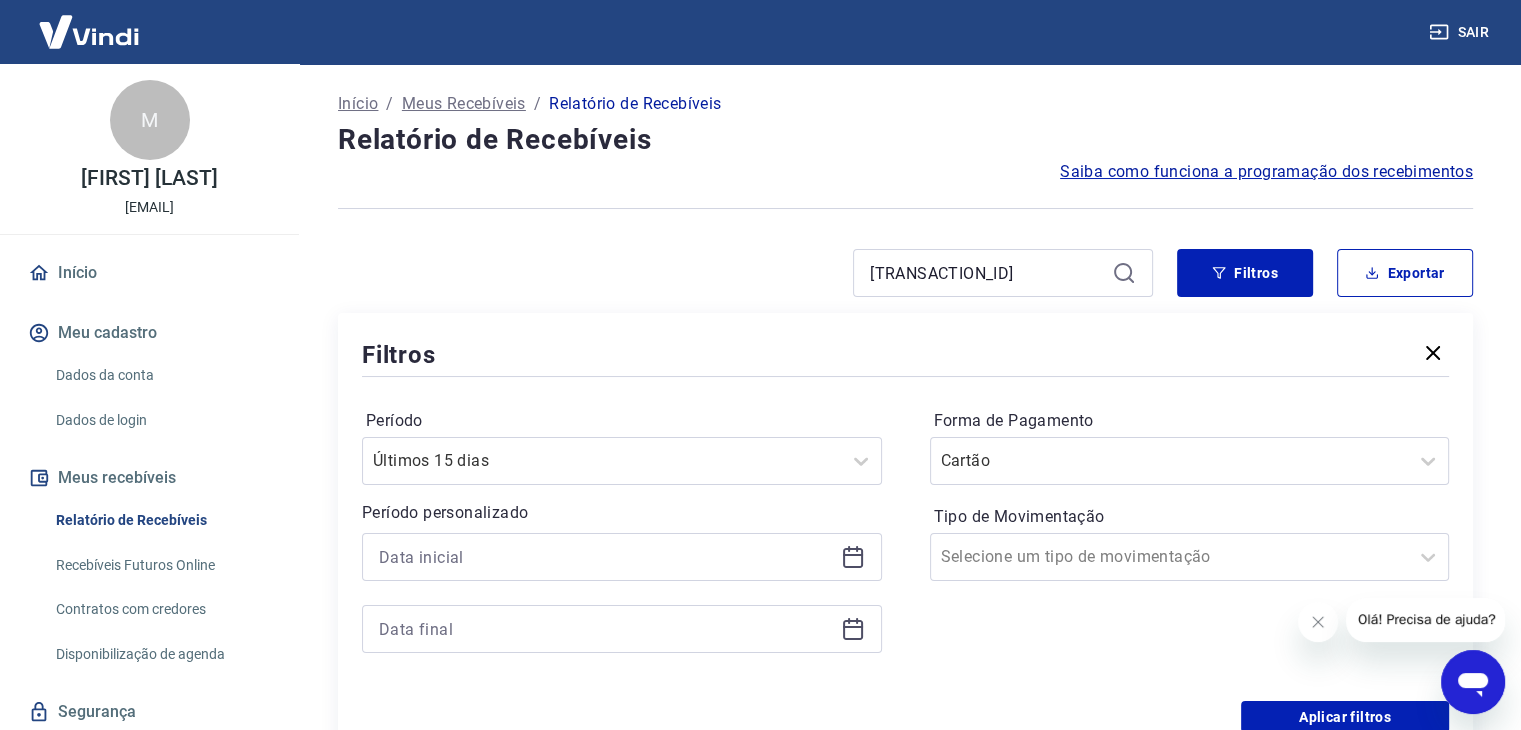 click 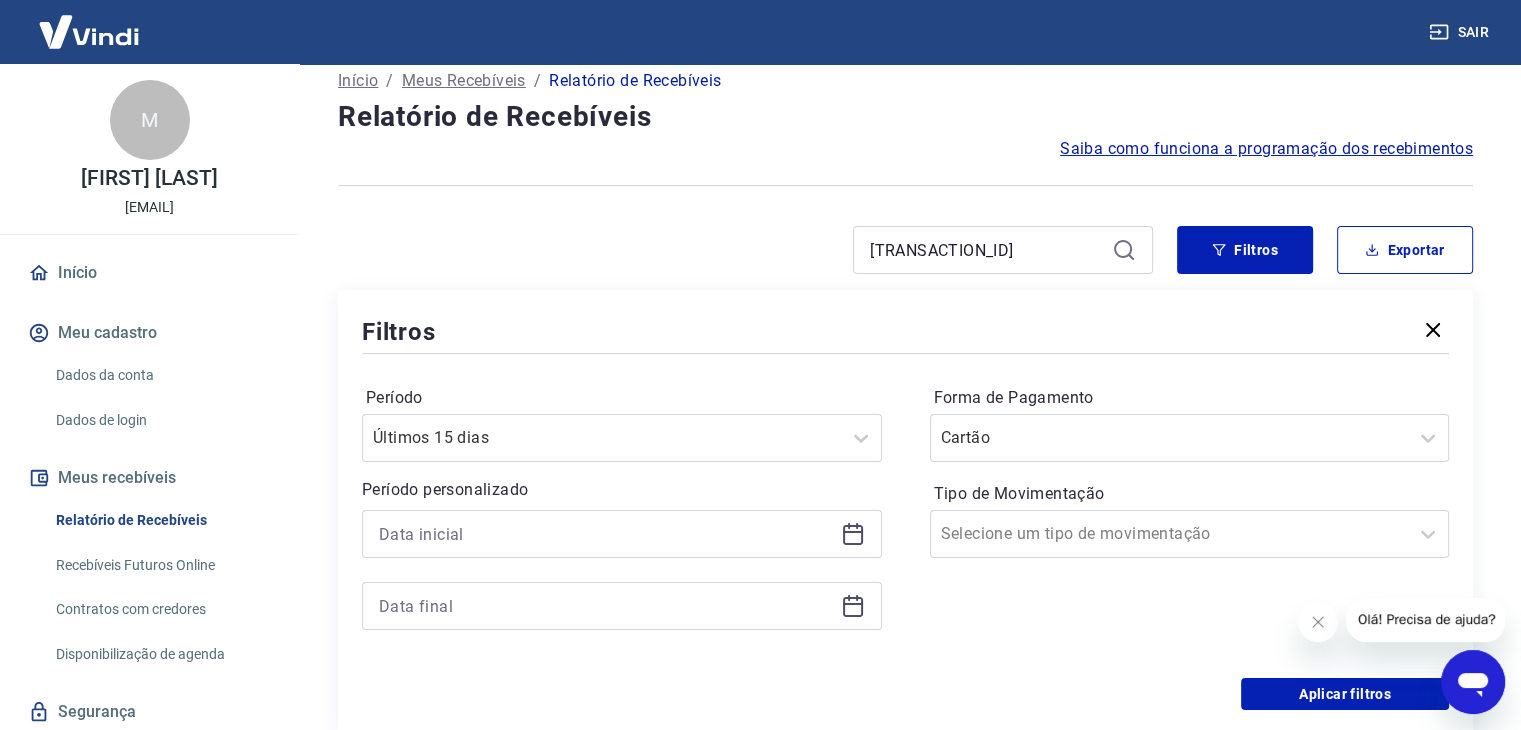 scroll, scrollTop: 0, scrollLeft: 0, axis: both 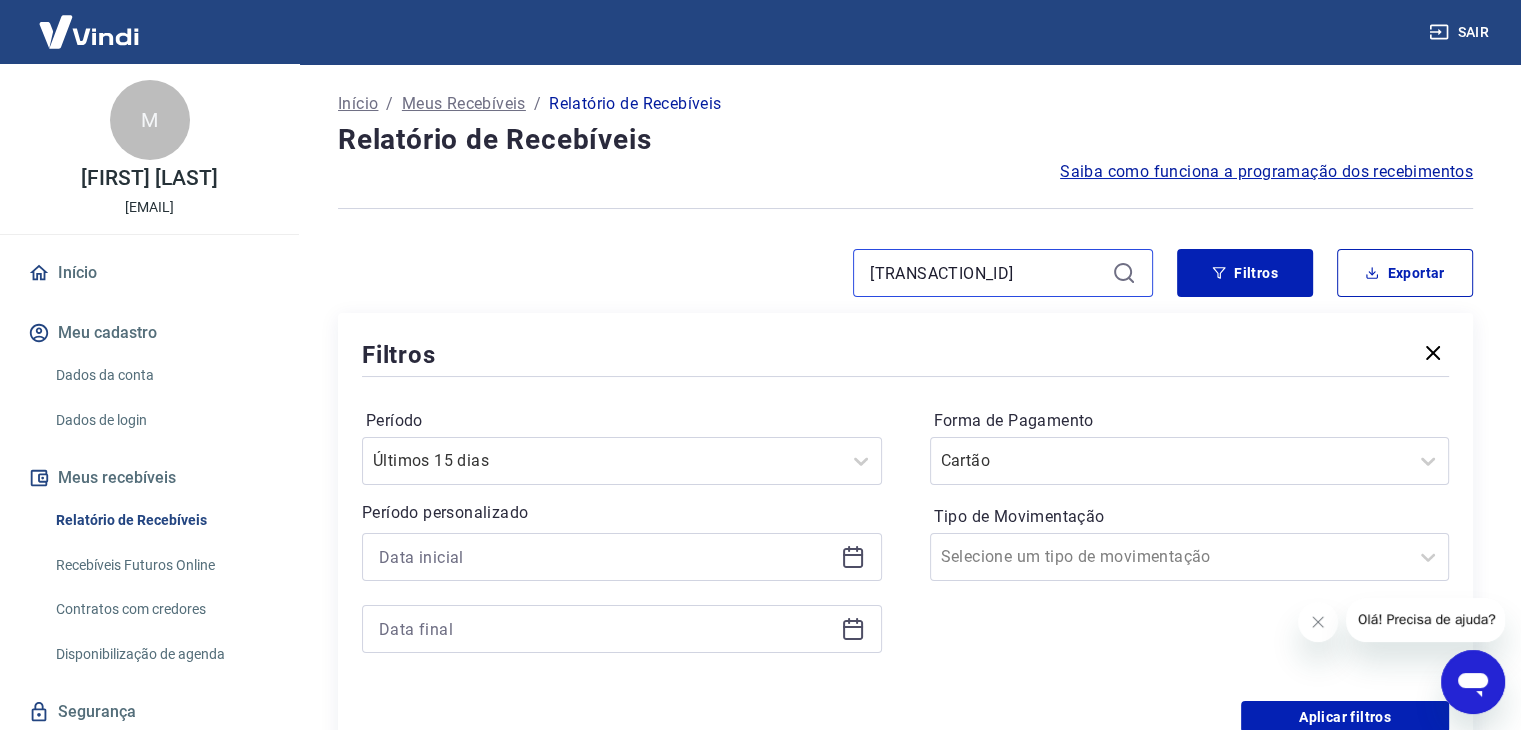 drag, startPoint x: 999, startPoint y: 267, endPoint x: 540, endPoint y: 285, distance: 459.3528 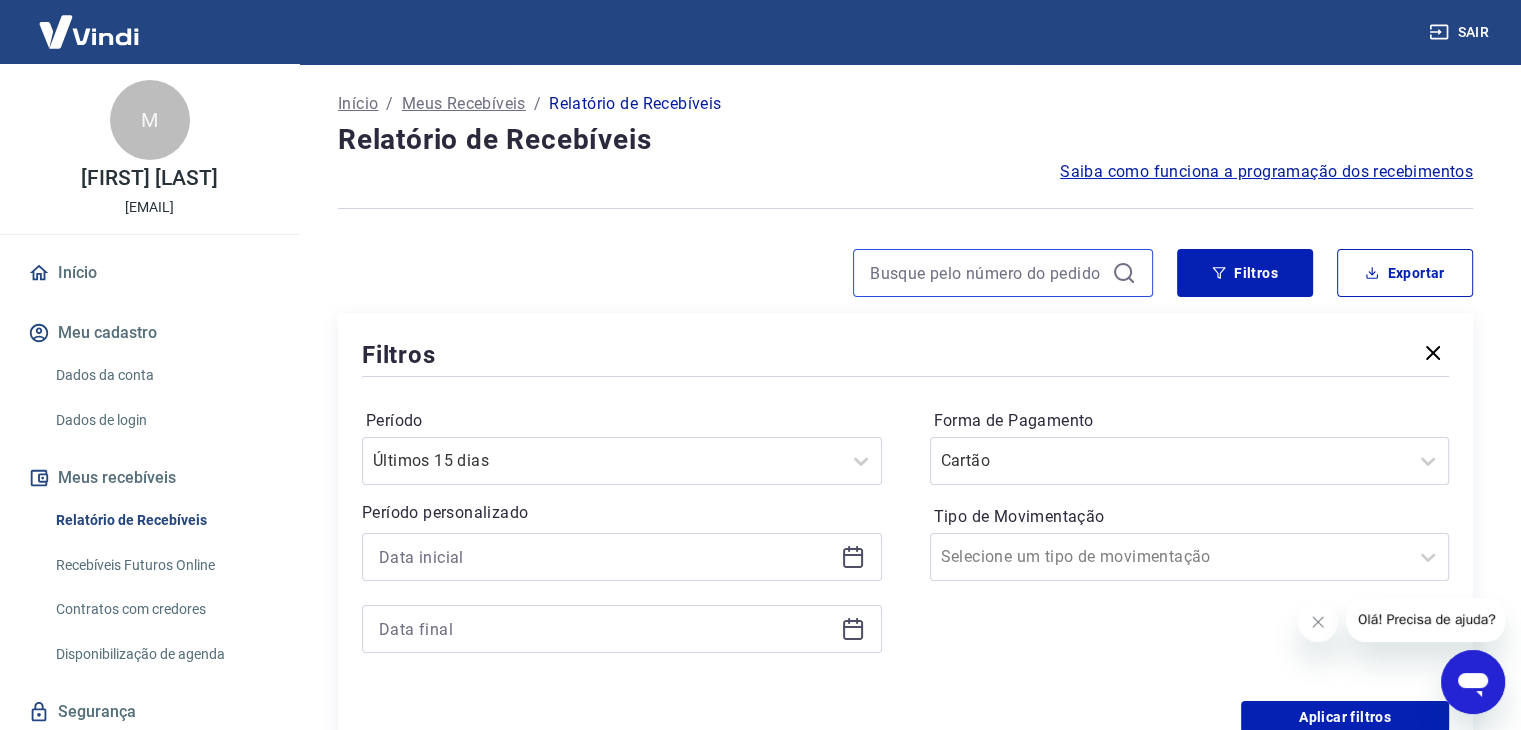 type 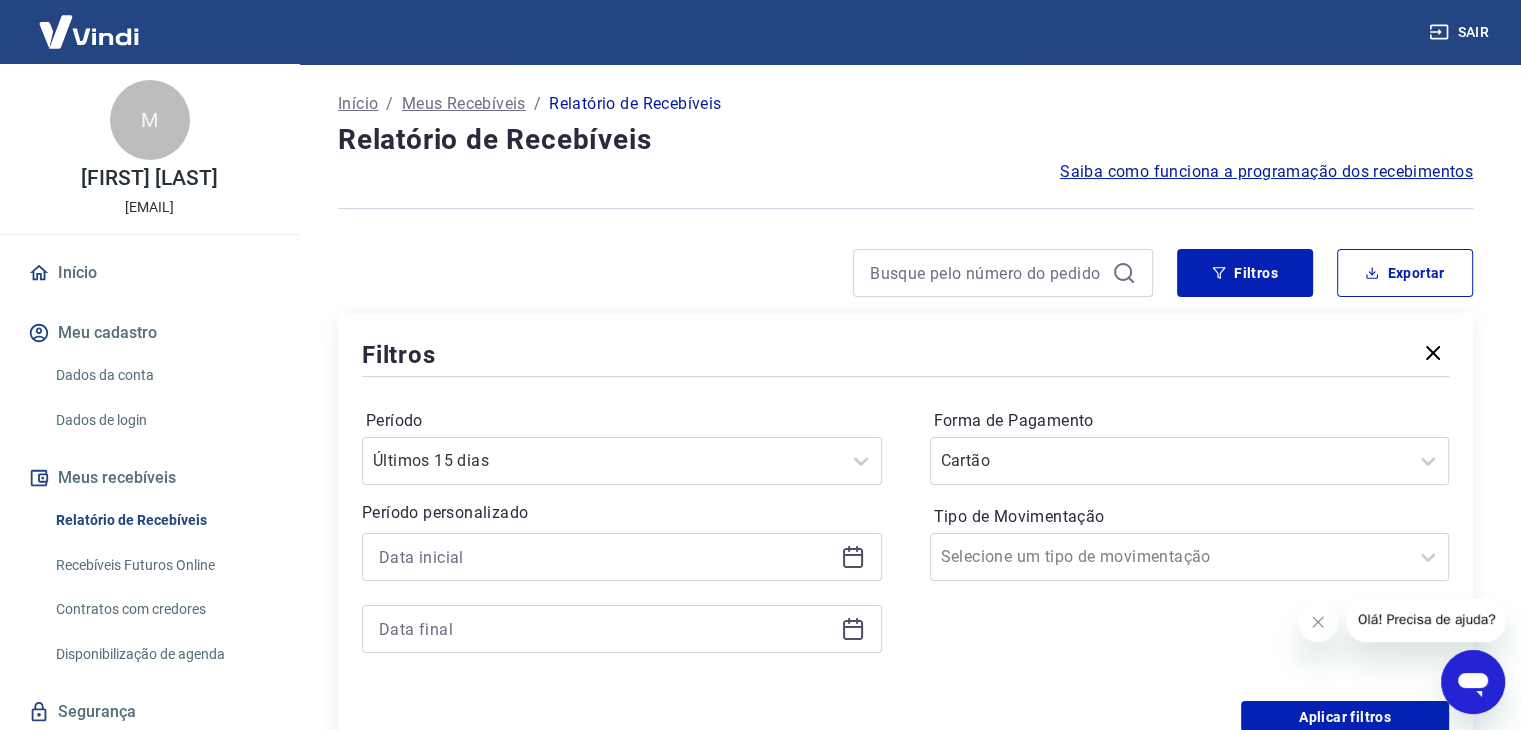 click at bounding box center [745, 273] 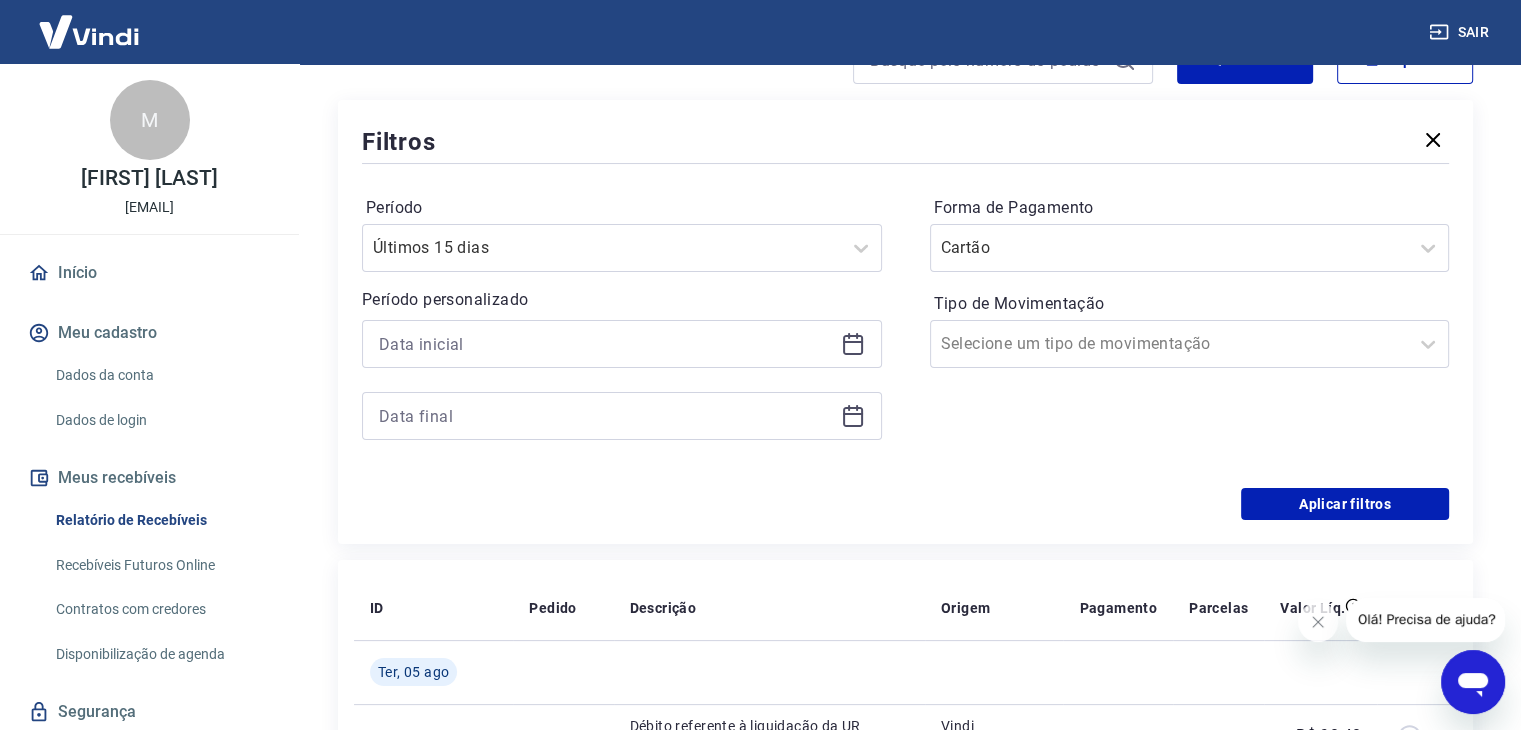 scroll, scrollTop: 195, scrollLeft: 0, axis: vertical 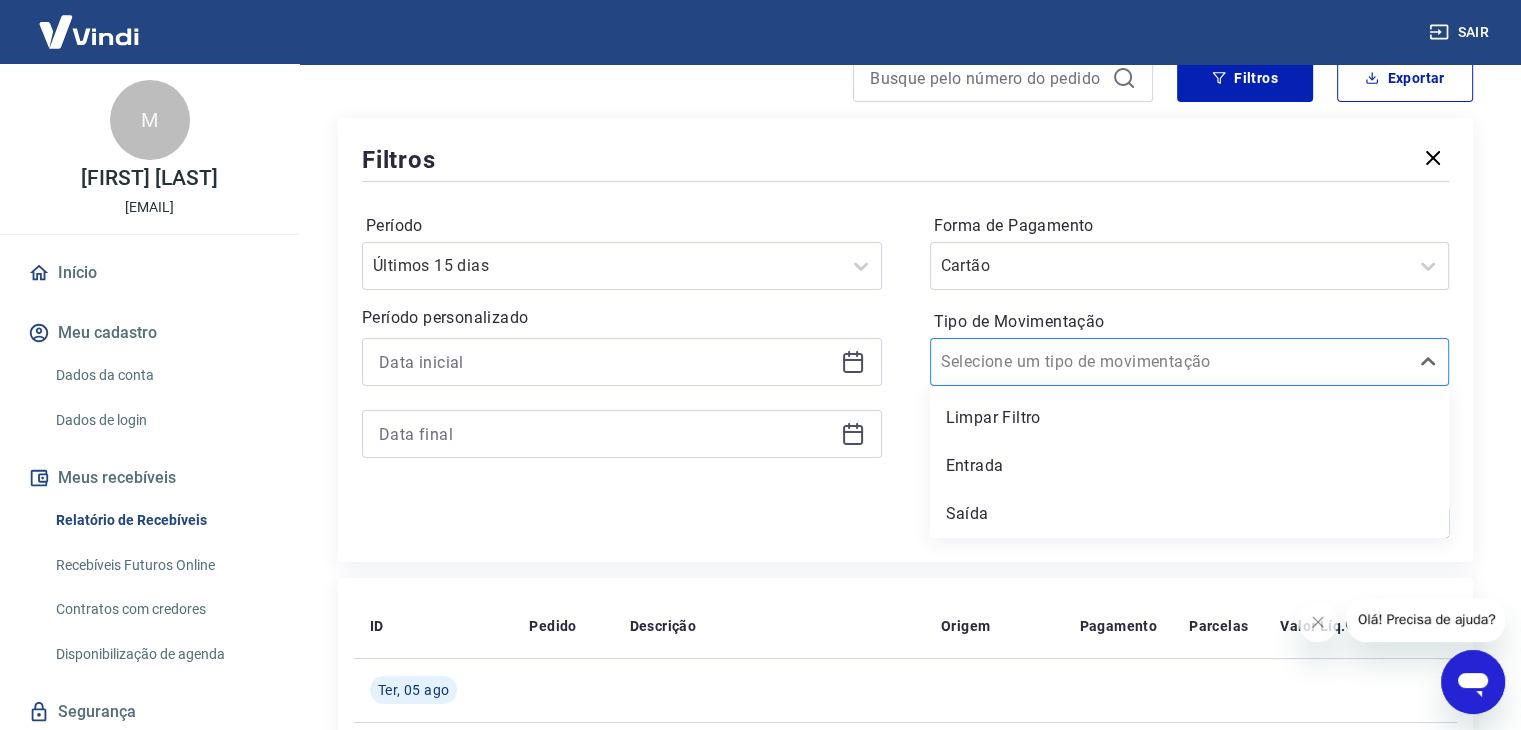 click at bounding box center [1170, 362] 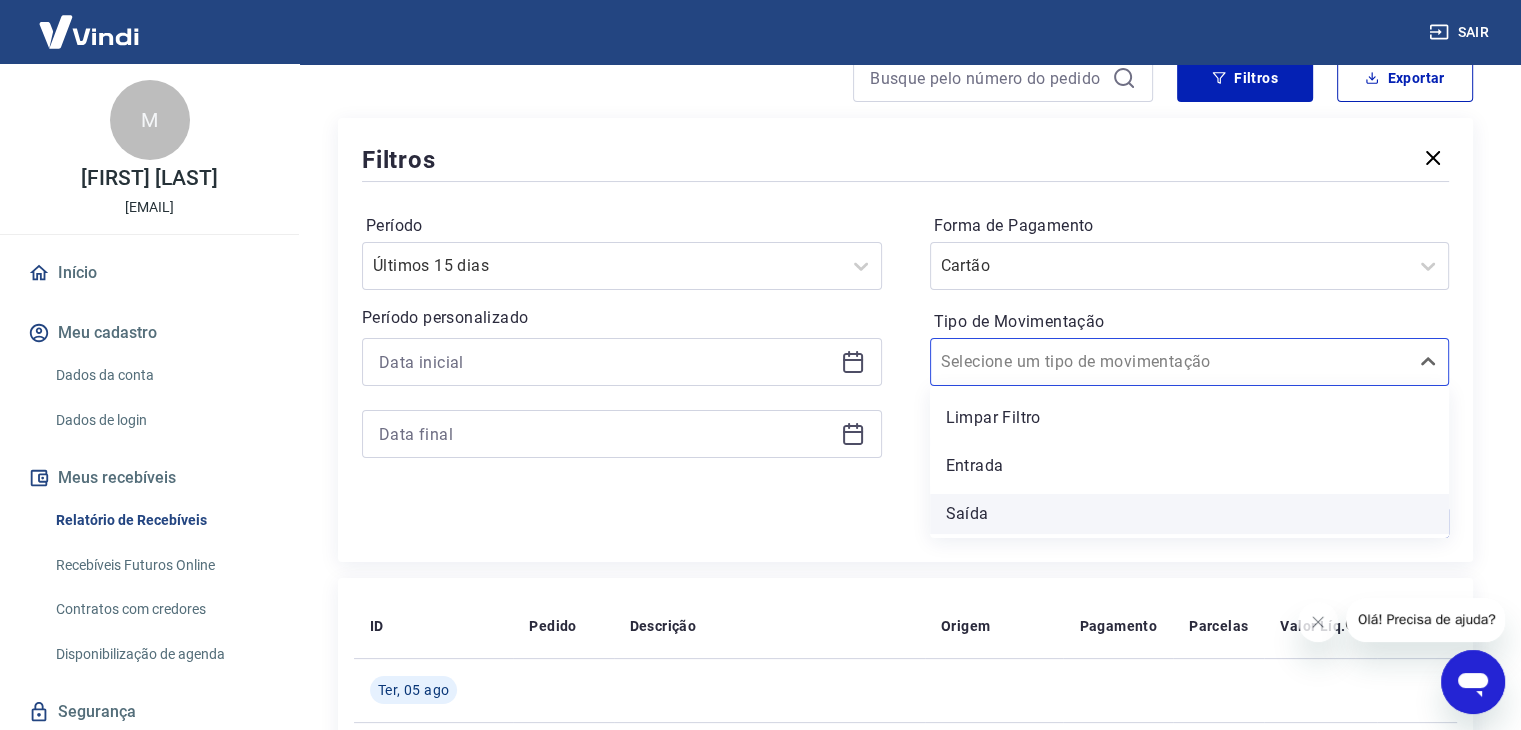 click on "Saída" at bounding box center [1190, 514] 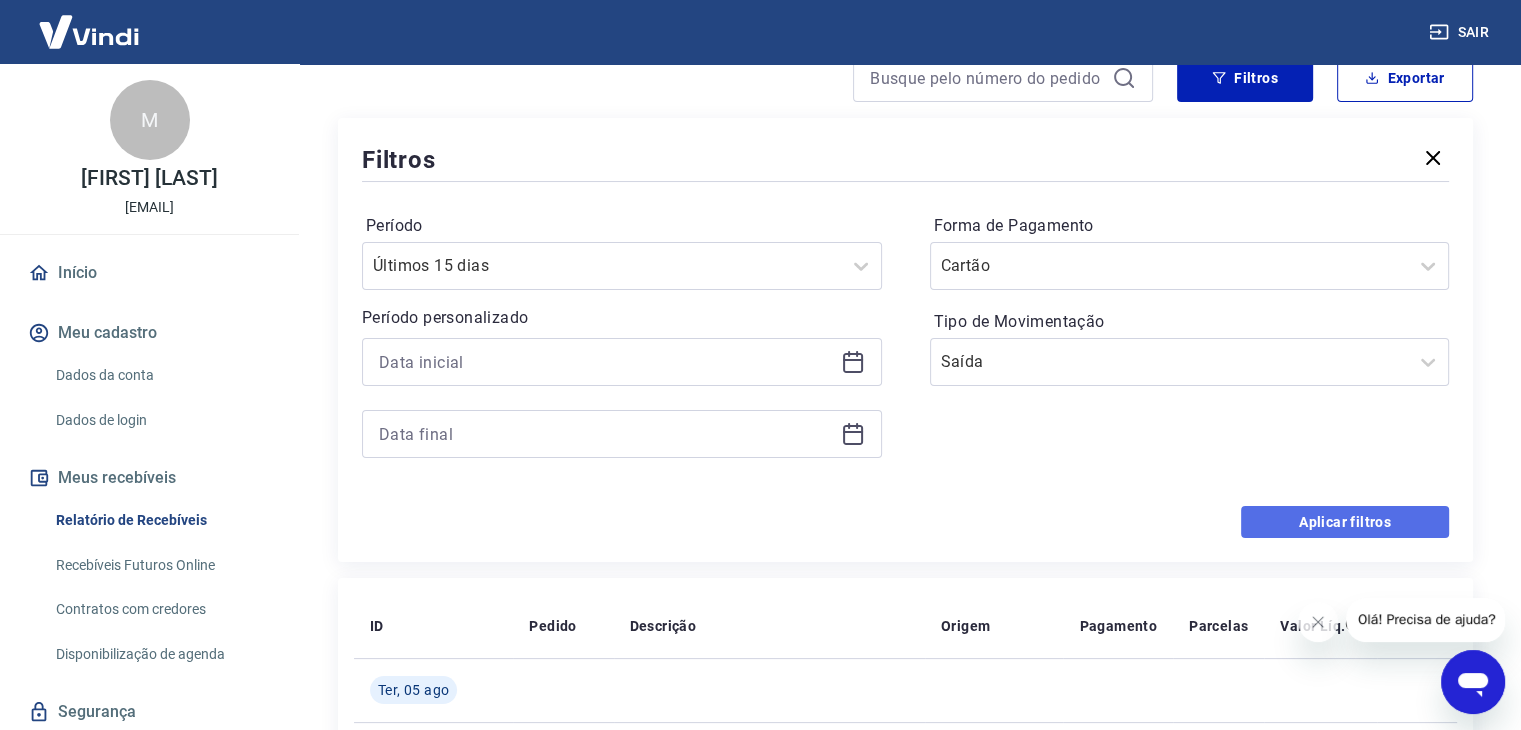 click on "Aplicar filtros" at bounding box center (1345, 522) 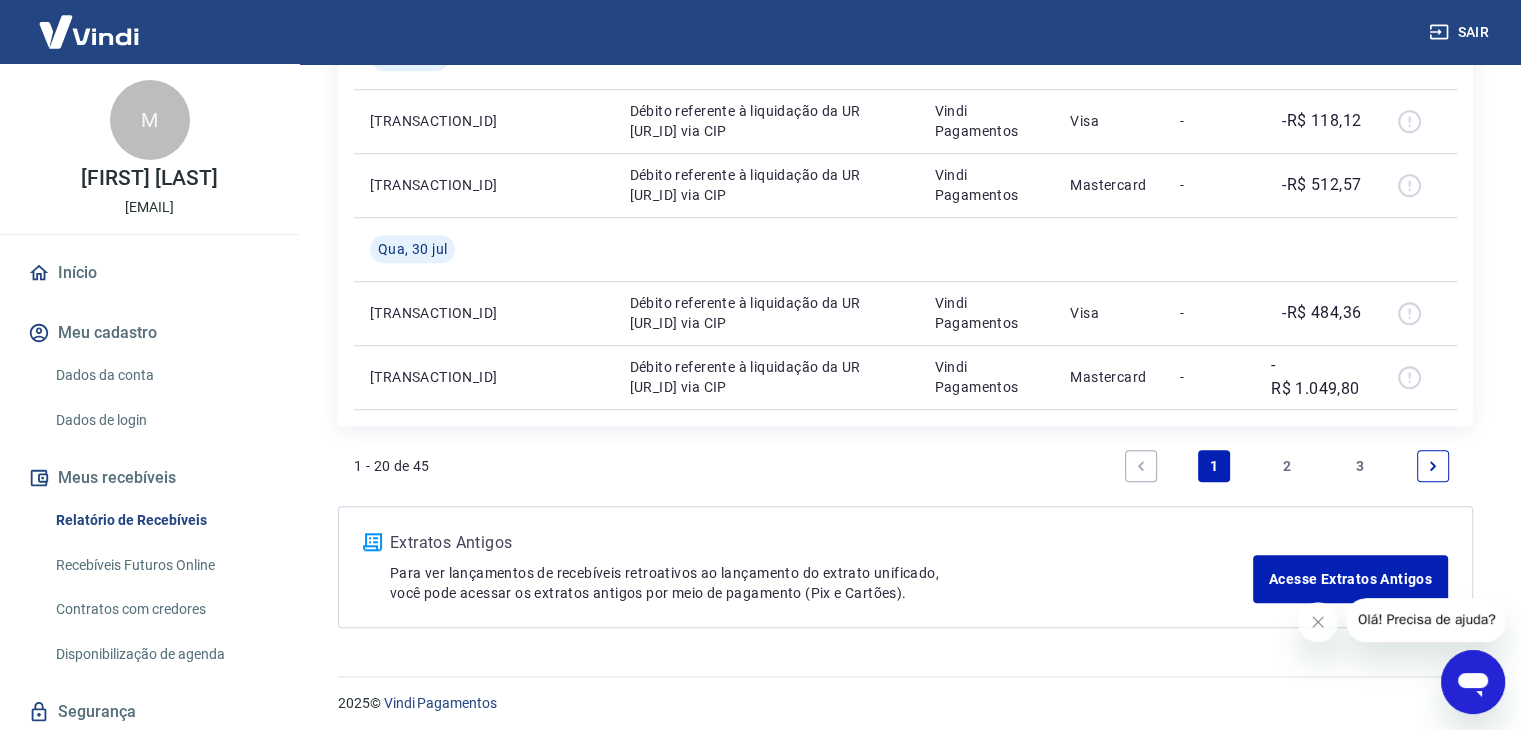 scroll, scrollTop: 1607, scrollLeft: 0, axis: vertical 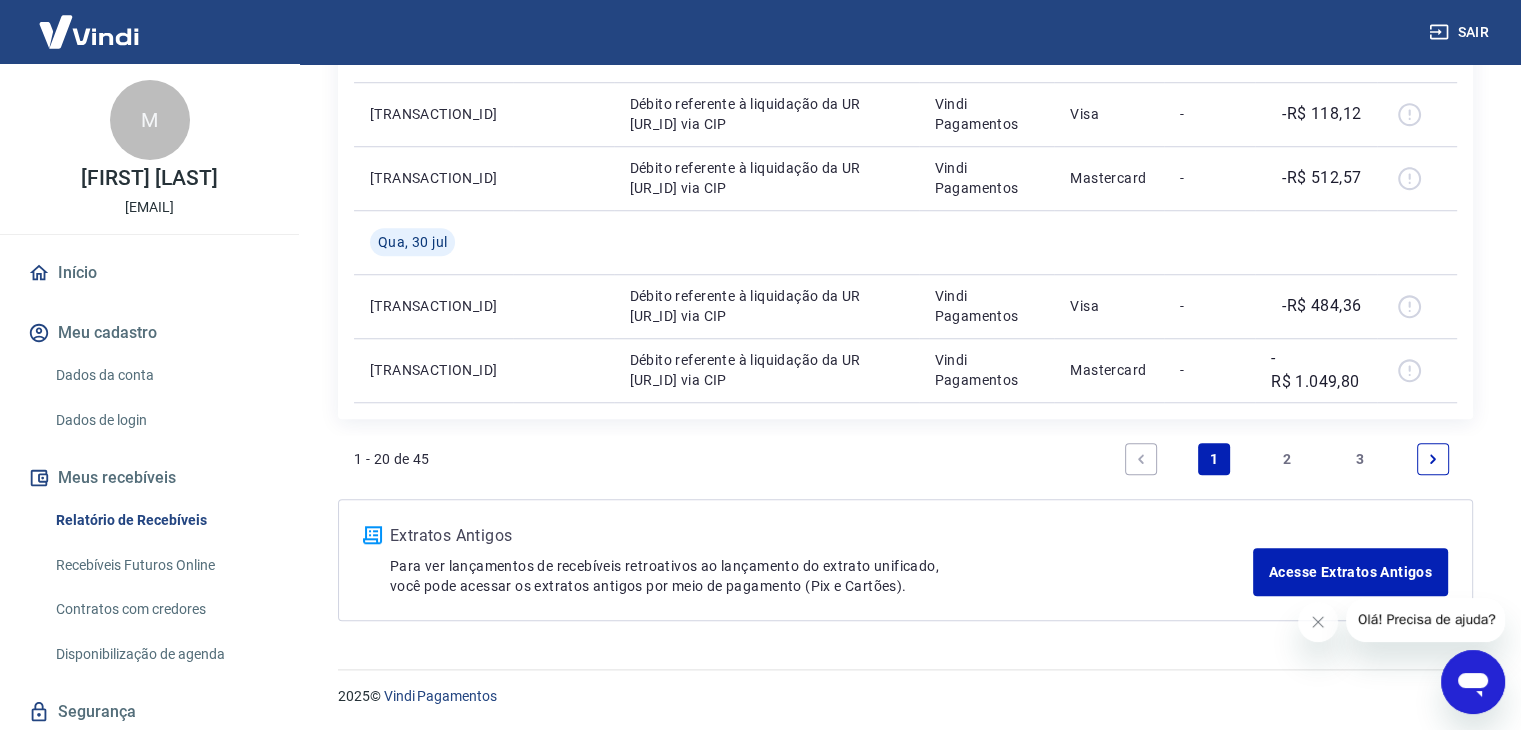 click on "2" at bounding box center (1287, 459) 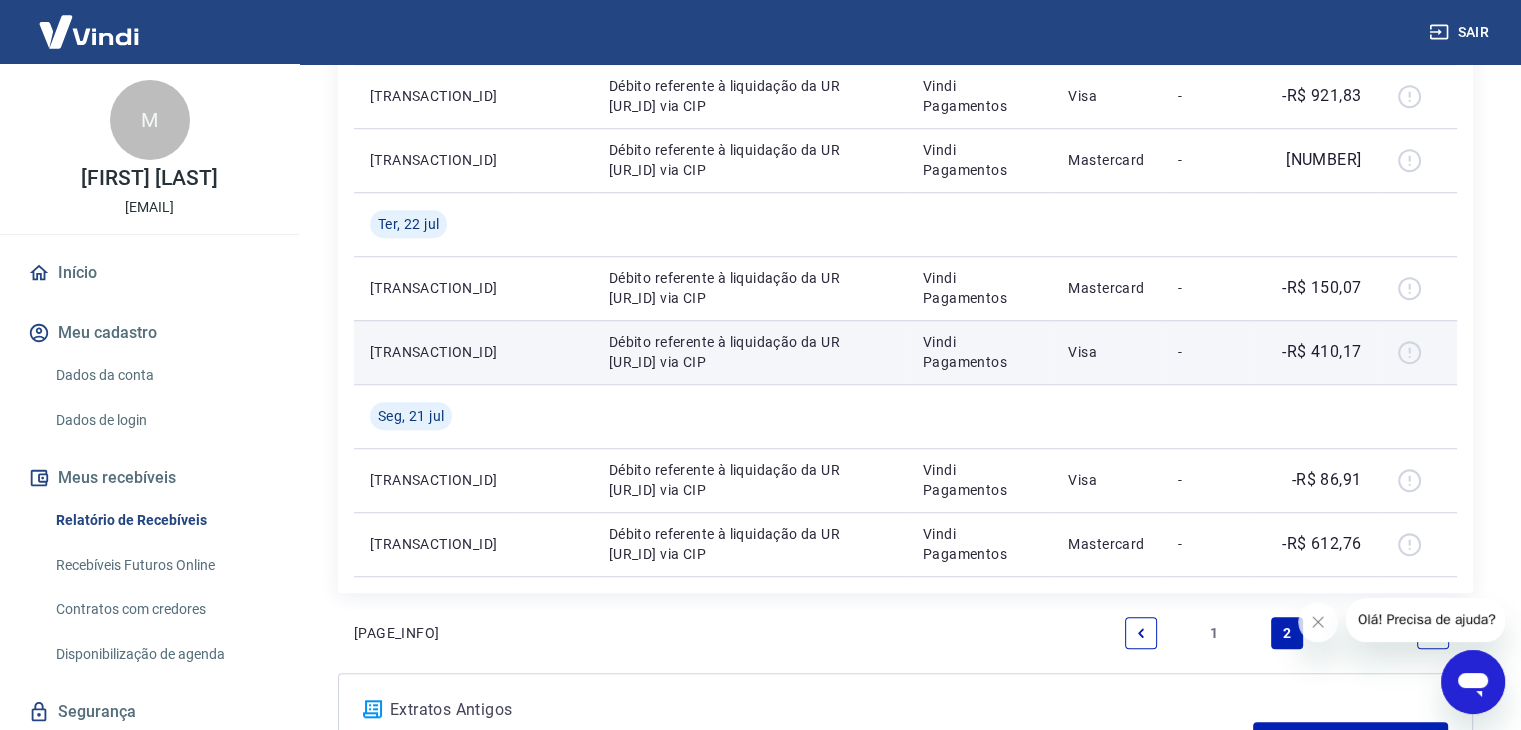 scroll, scrollTop: 1735, scrollLeft: 0, axis: vertical 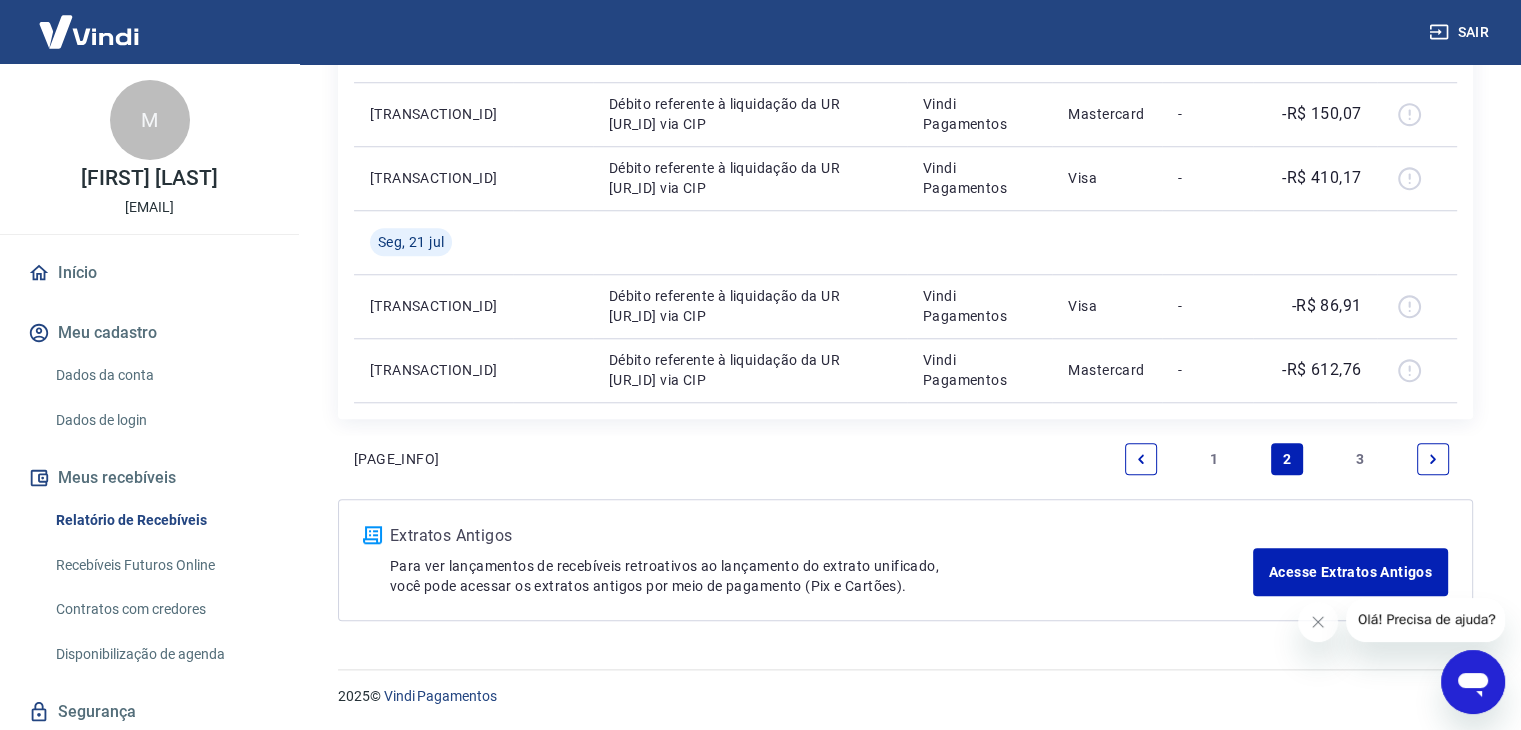 click on "1" at bounding box center (1214, 459) 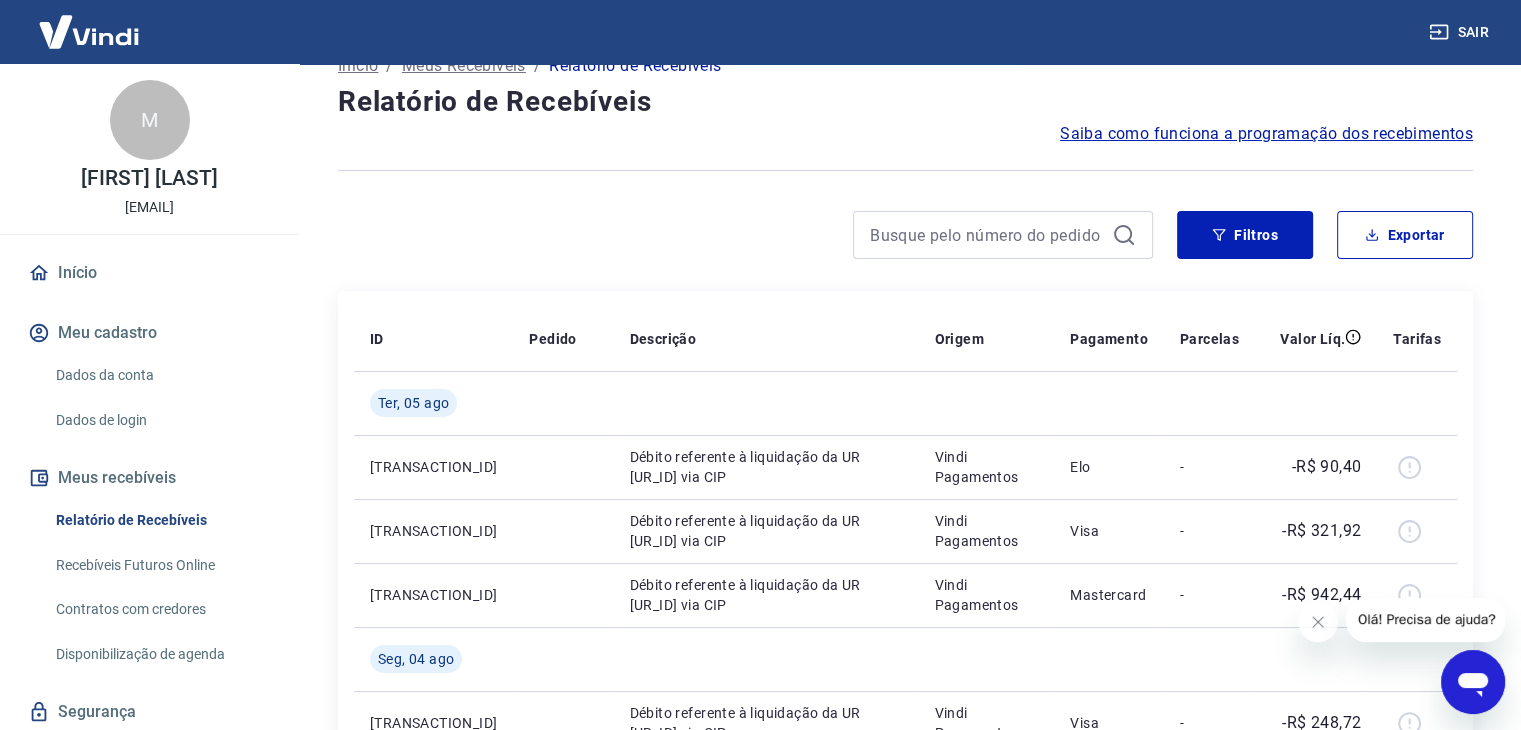 scroll, scrollTop: 0, scrollLeft: 0, axis: both 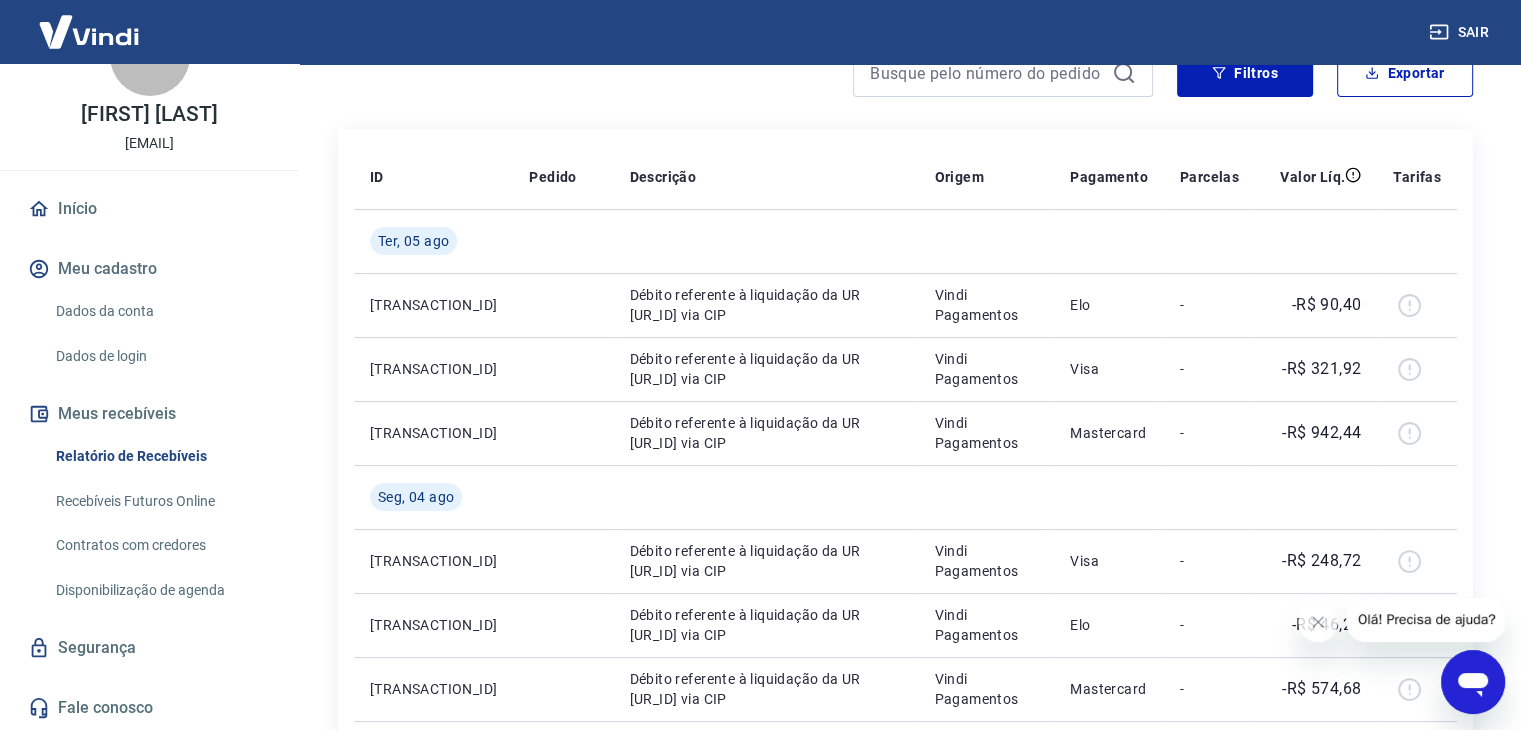 click on "Segurança" at bounding box center (149, 648) 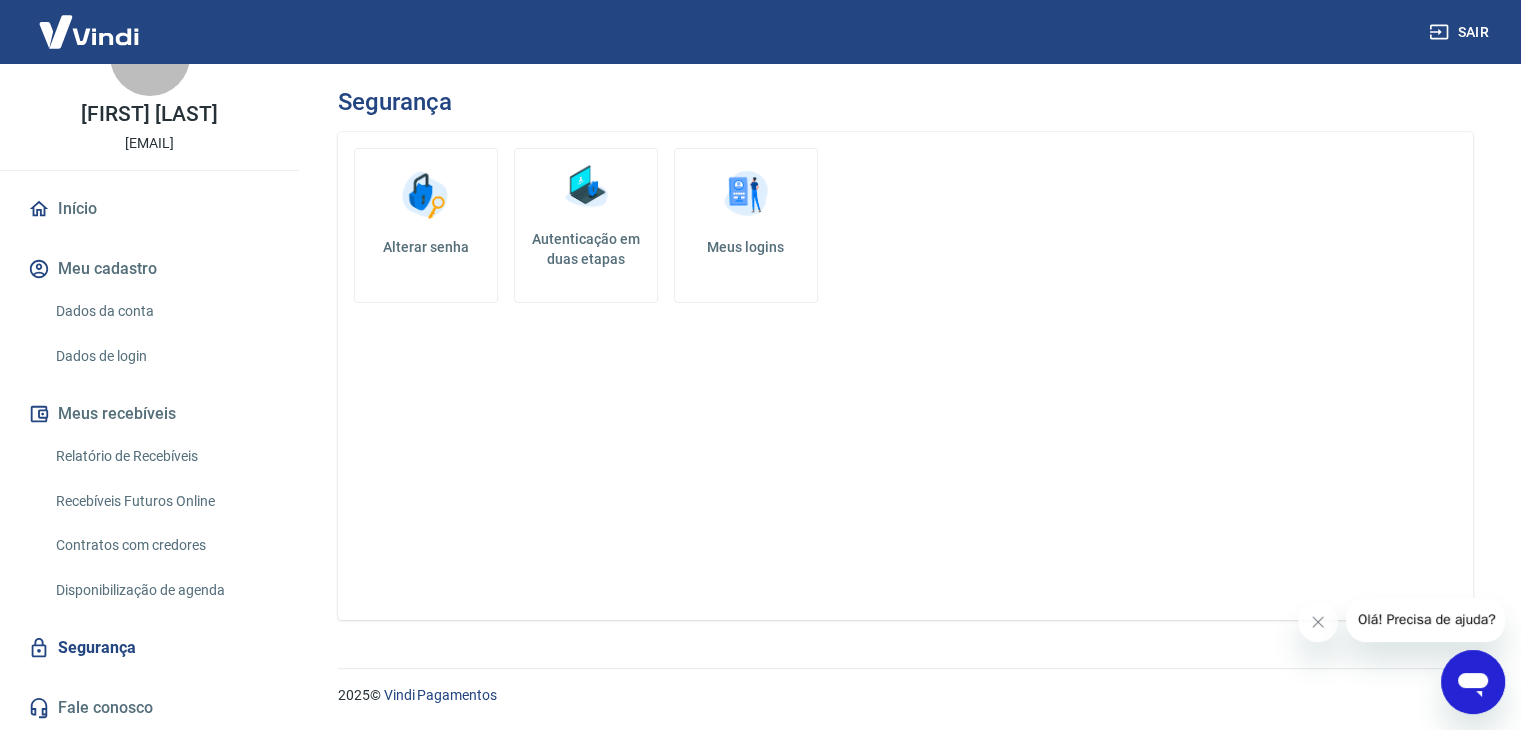 scroll, scrollTop: 0, scrollLeft: 0, axis: both 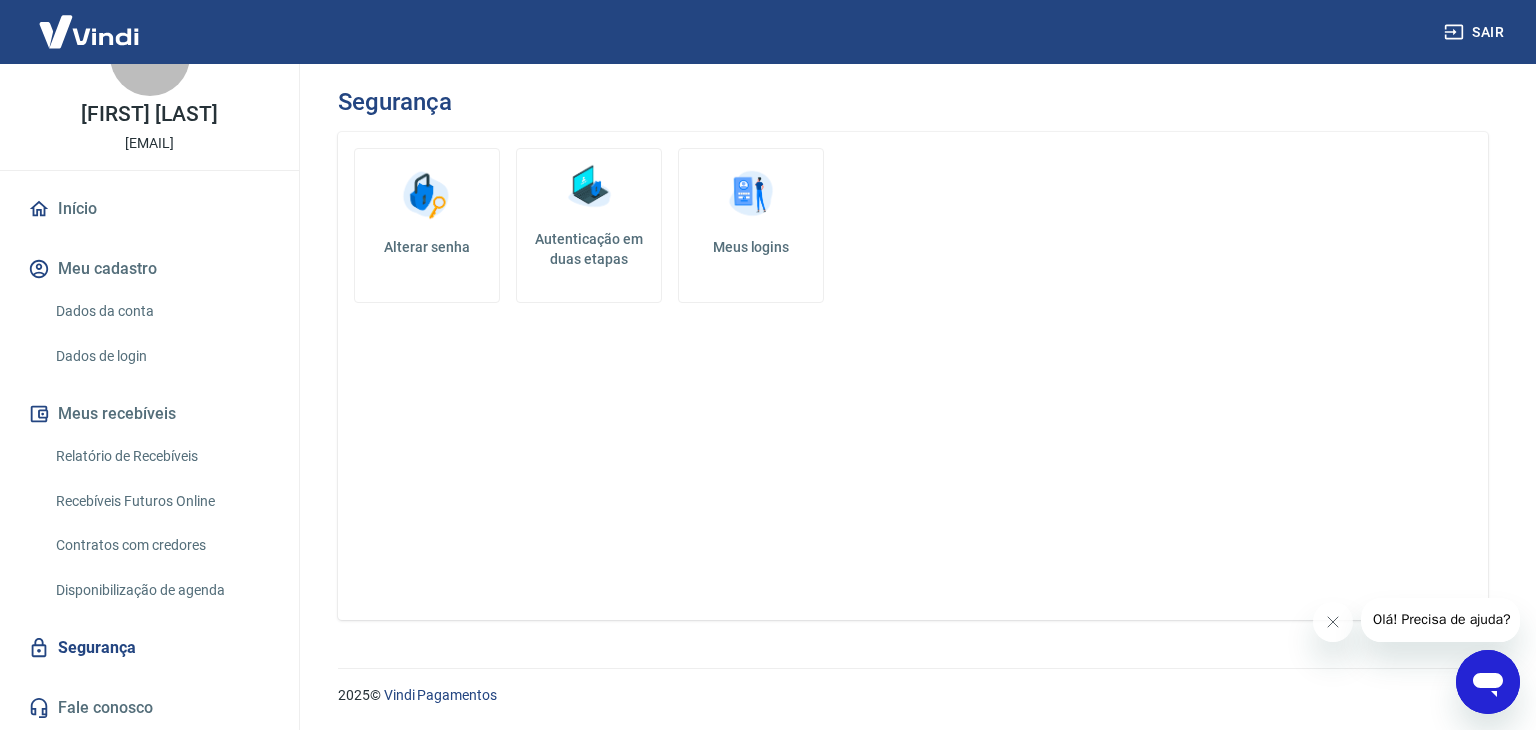 click on "Meu cadastro" at bounding box center [149, 269] 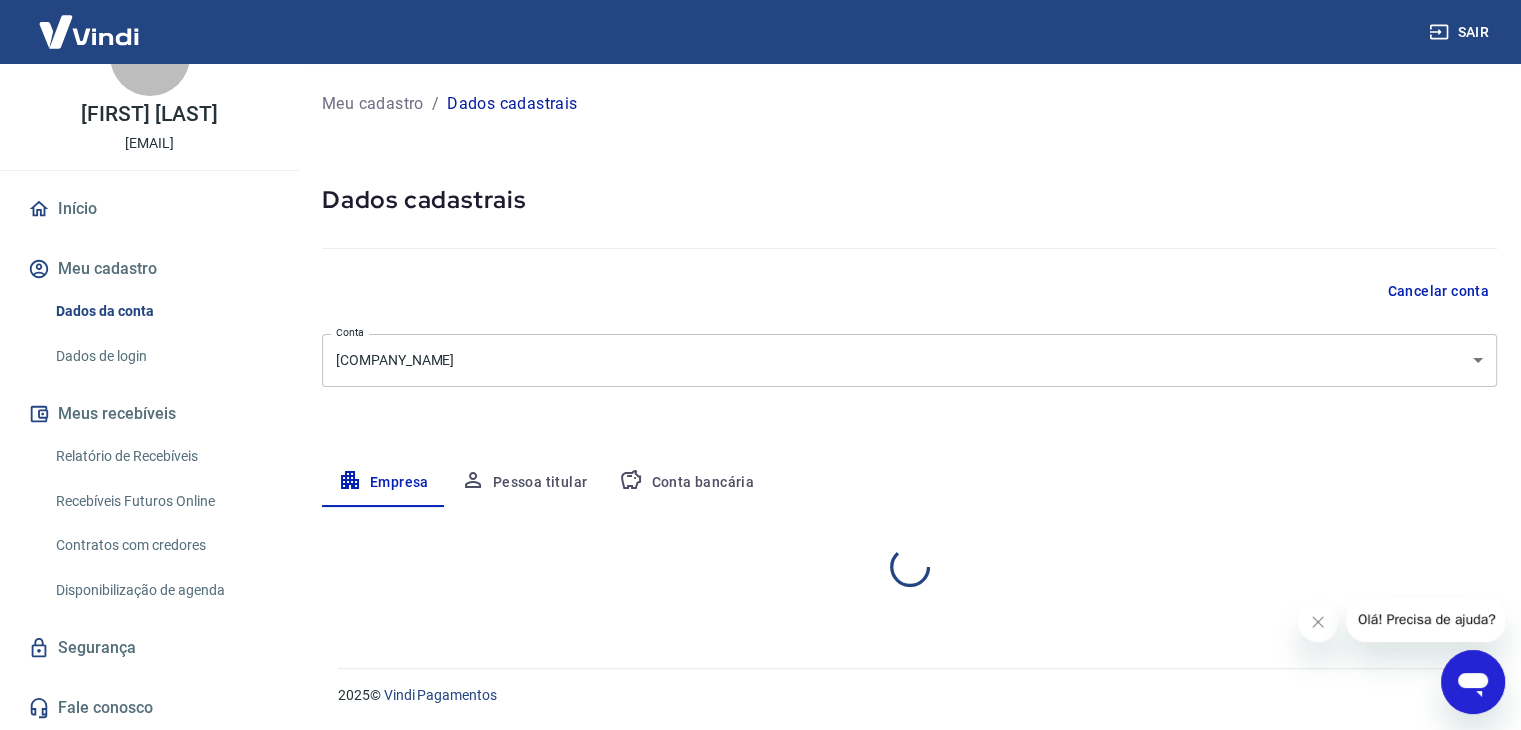 select on "SP" 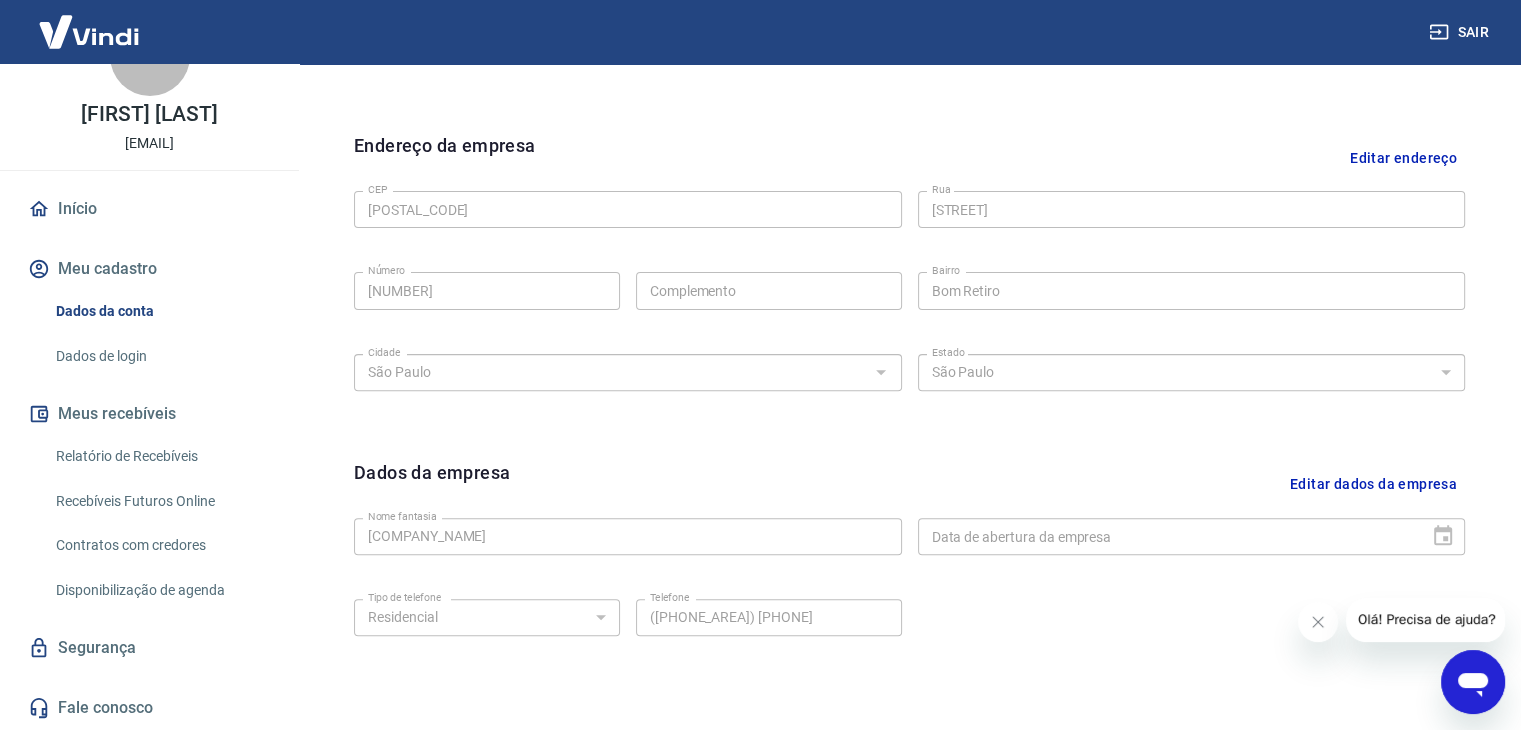 scroll, scrollTop: 600, scrollLeft: 0, axis: vertical 